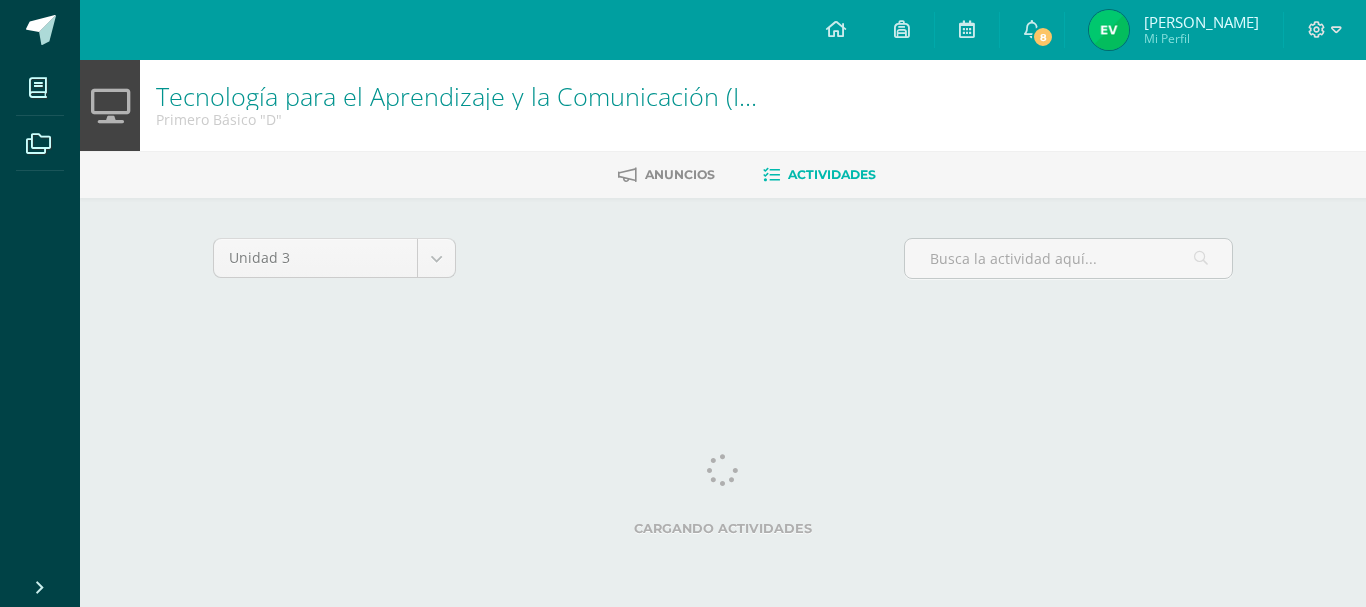 scroll, scrollTop: 0, scrollLeft: 0, axis: both 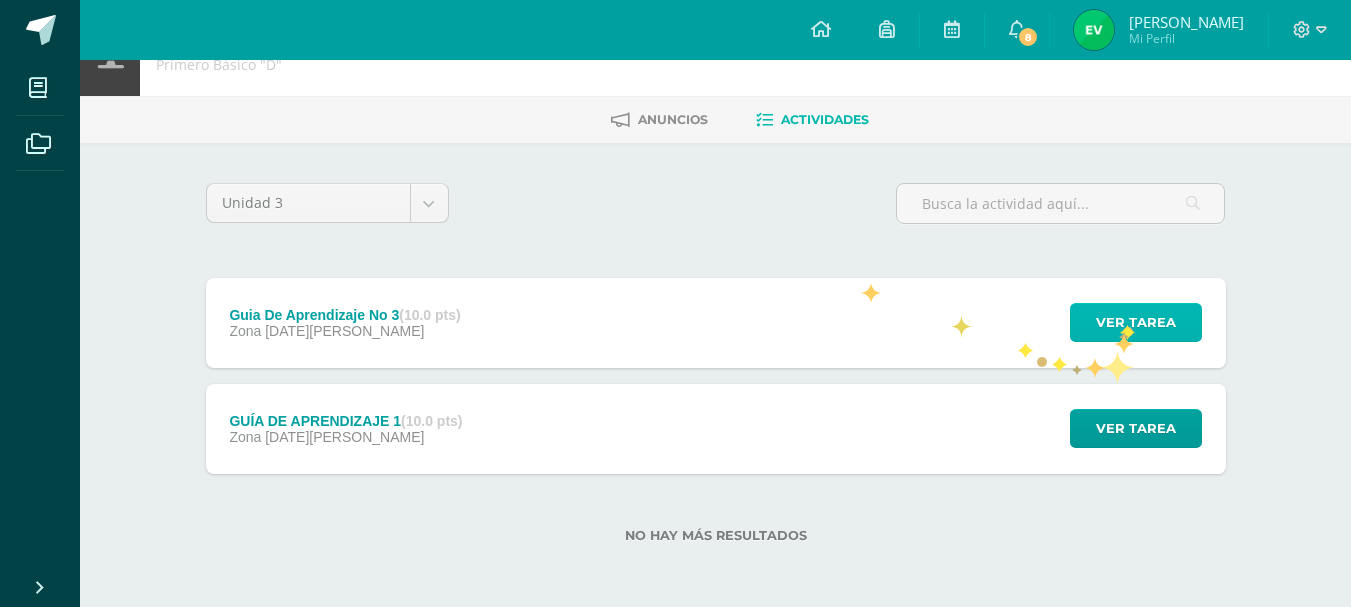 click on "Ver tarea" at bounding box center [1136, 322] 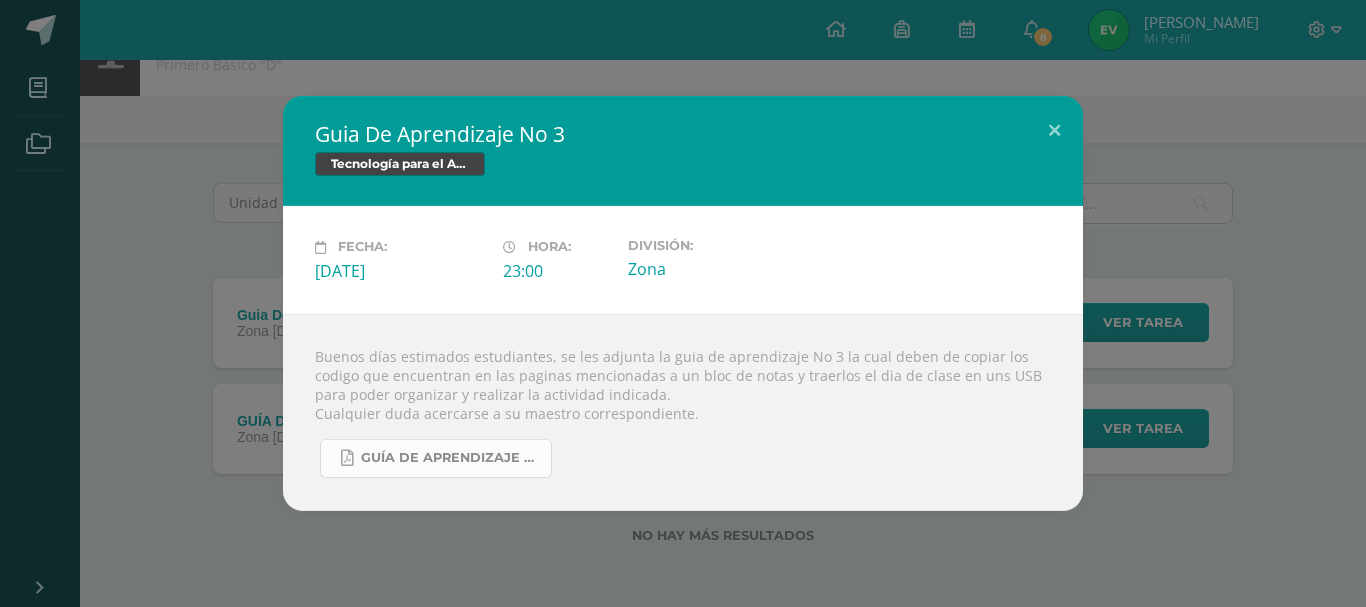 click on "Guía De Aprendizaje 3.pdf" at bounding box center (451, 458) 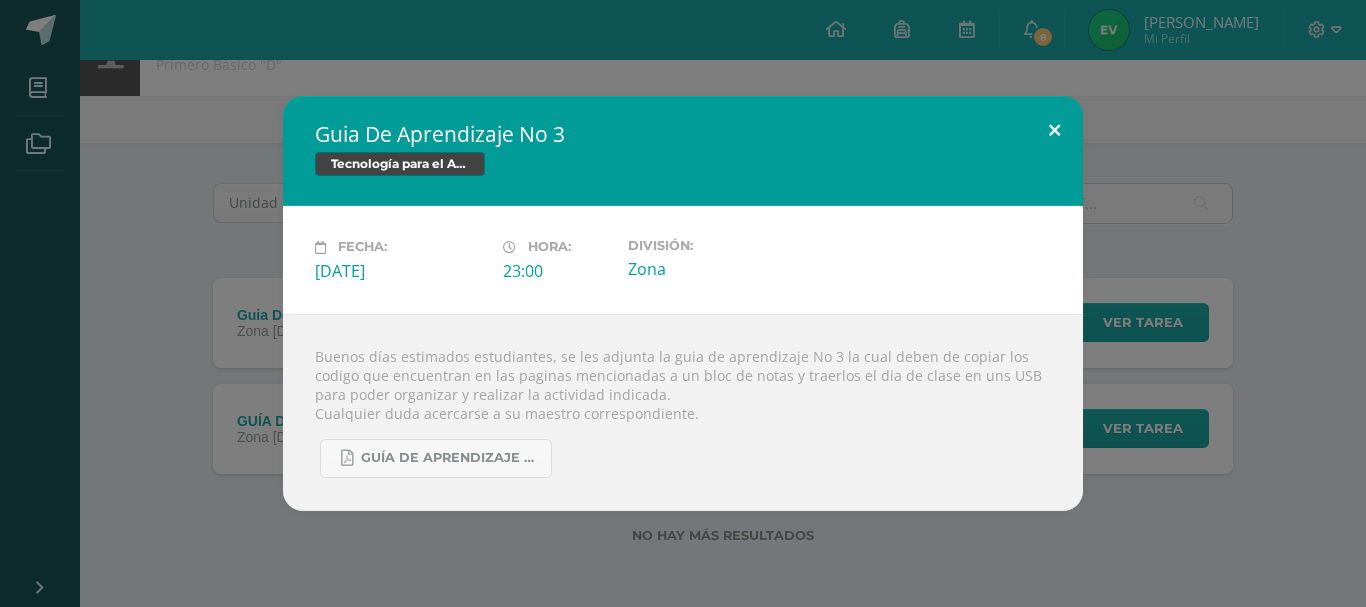 click at bounding box center (1054, 130) 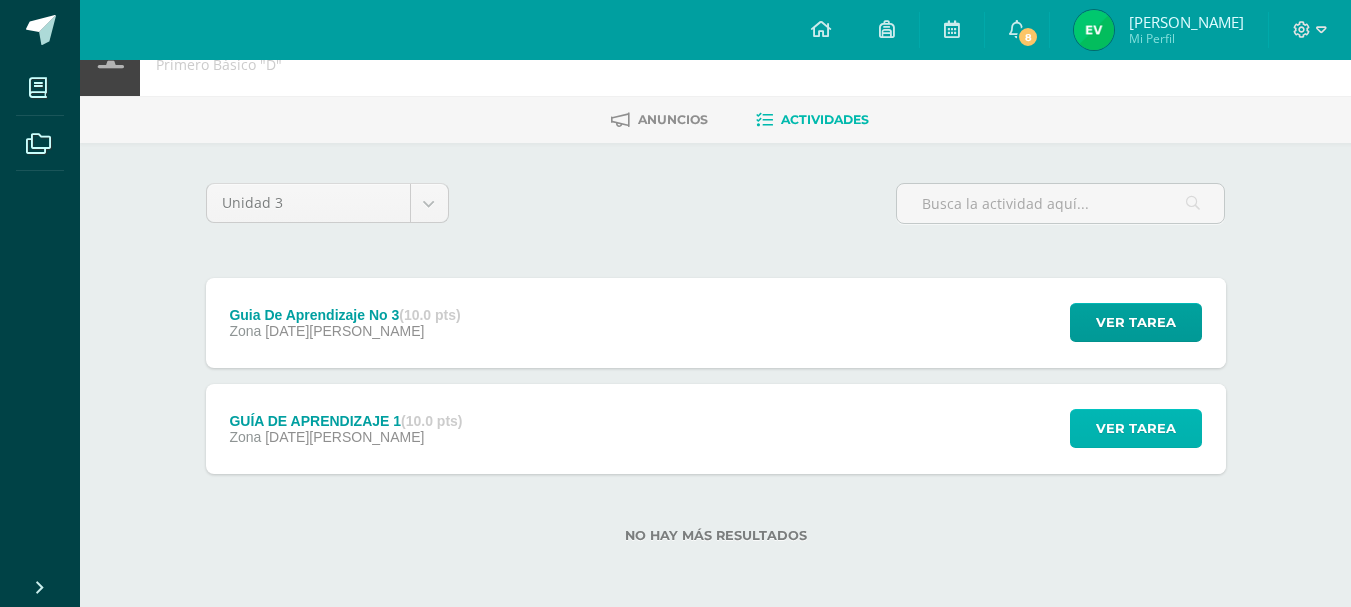 click on "Ver tarea" at bounding box center (1136, 428) 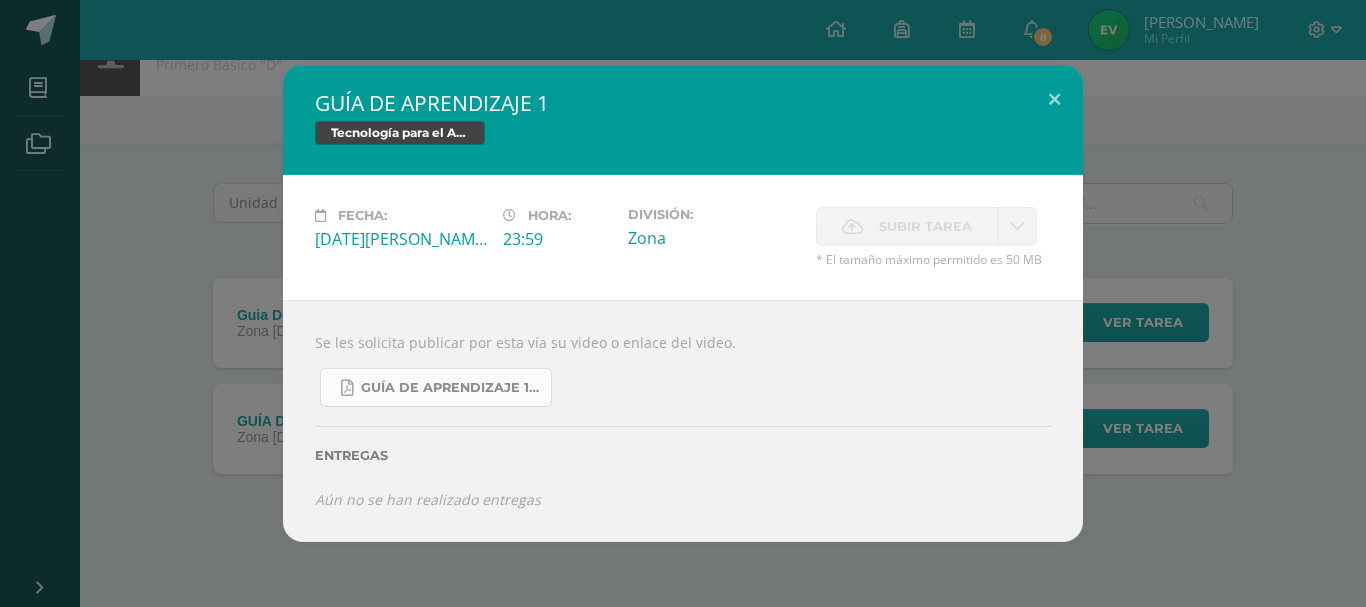 click on "Guía De Aprendizaje 1.pdf" at bounding box center [436, 387] 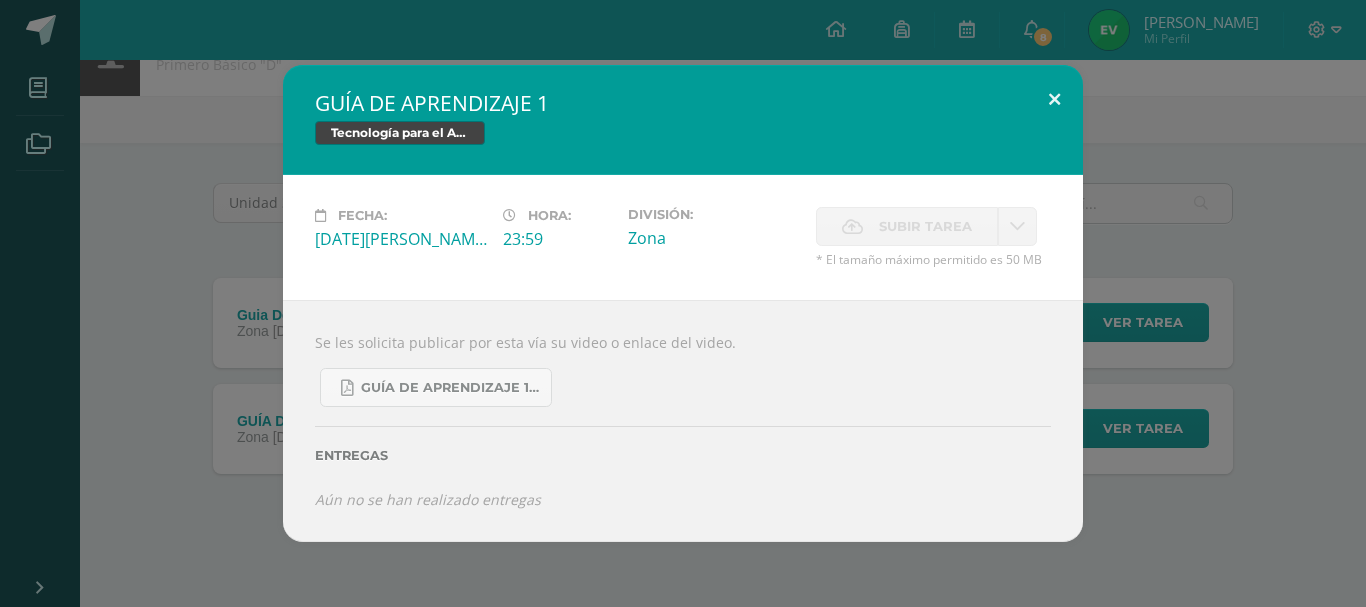 click at bounding box center (1054, 99) 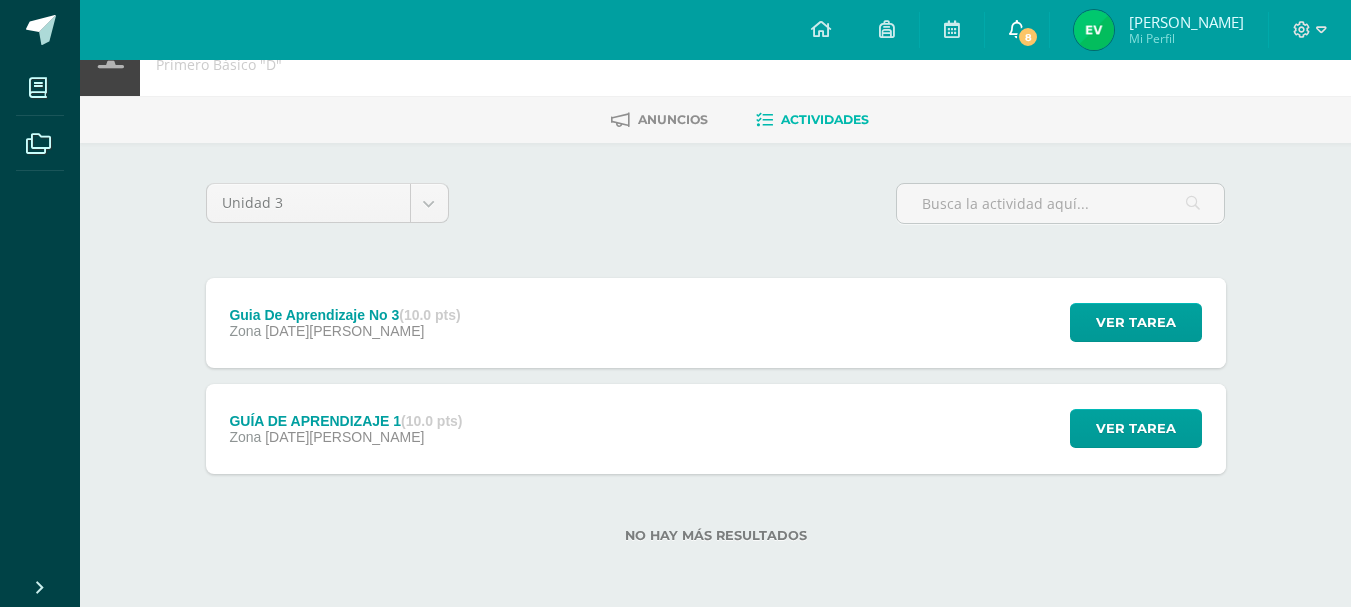 click on "8" at bounding box center [1028, 37] 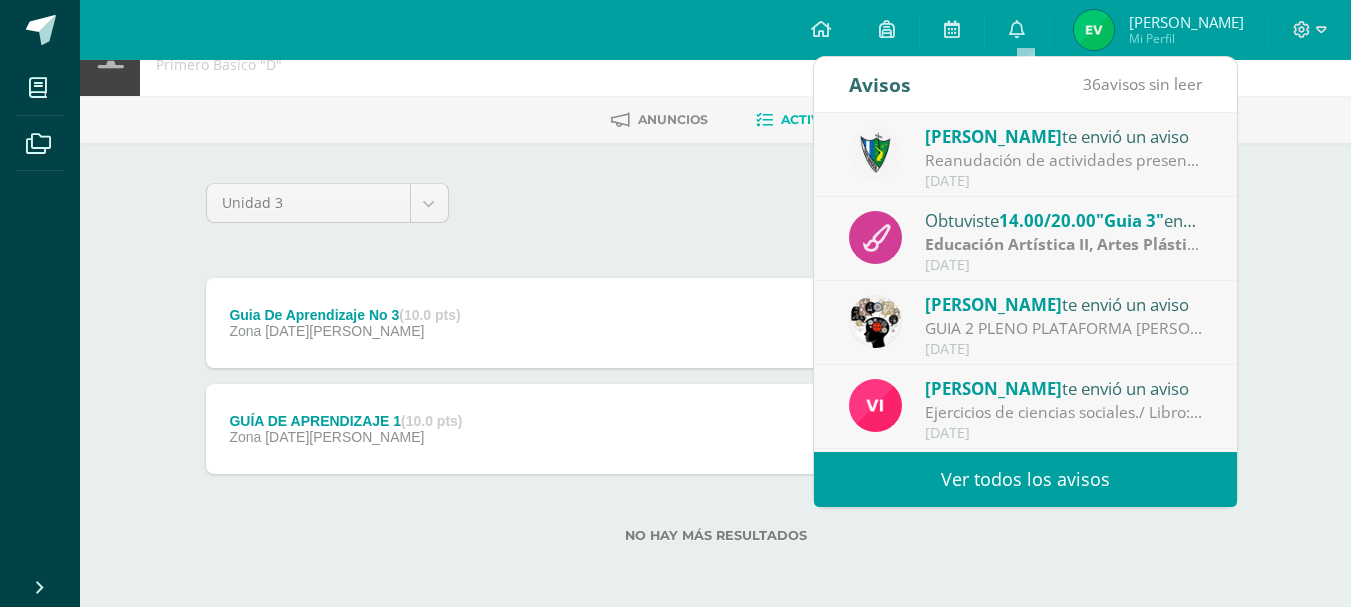 click on "Ver todos los avisos" at bounding box center [1025, 479] 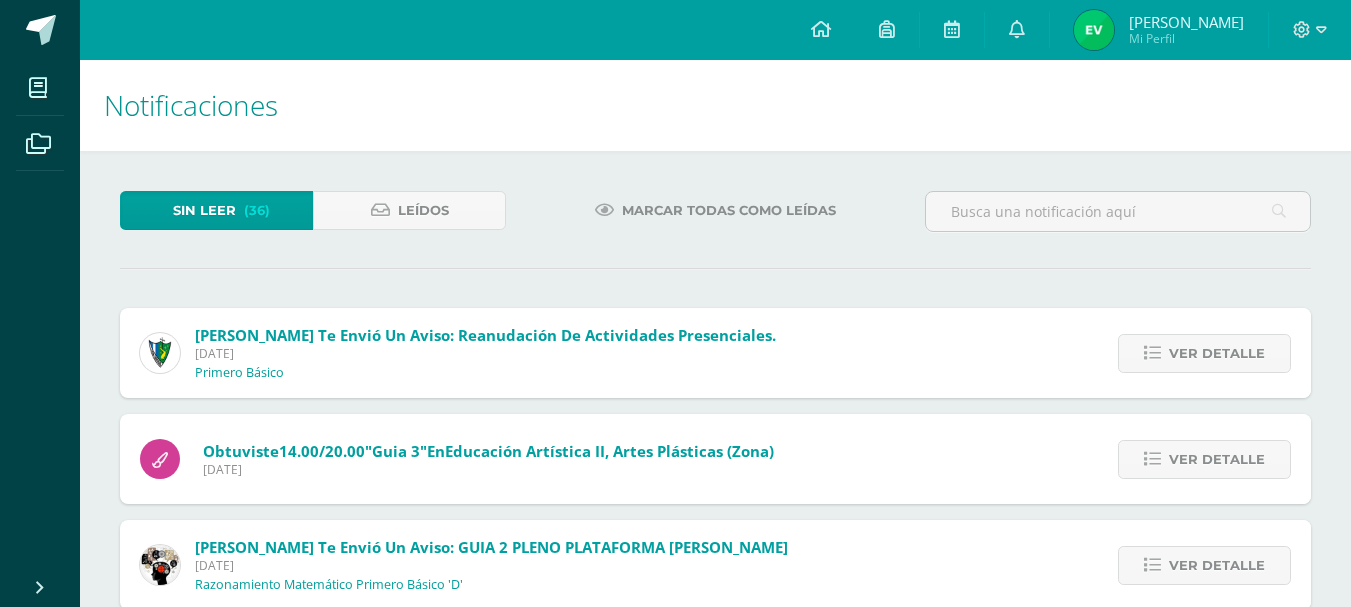 scroll, scrollTop: 0, scrollLeft: 0, axis: both 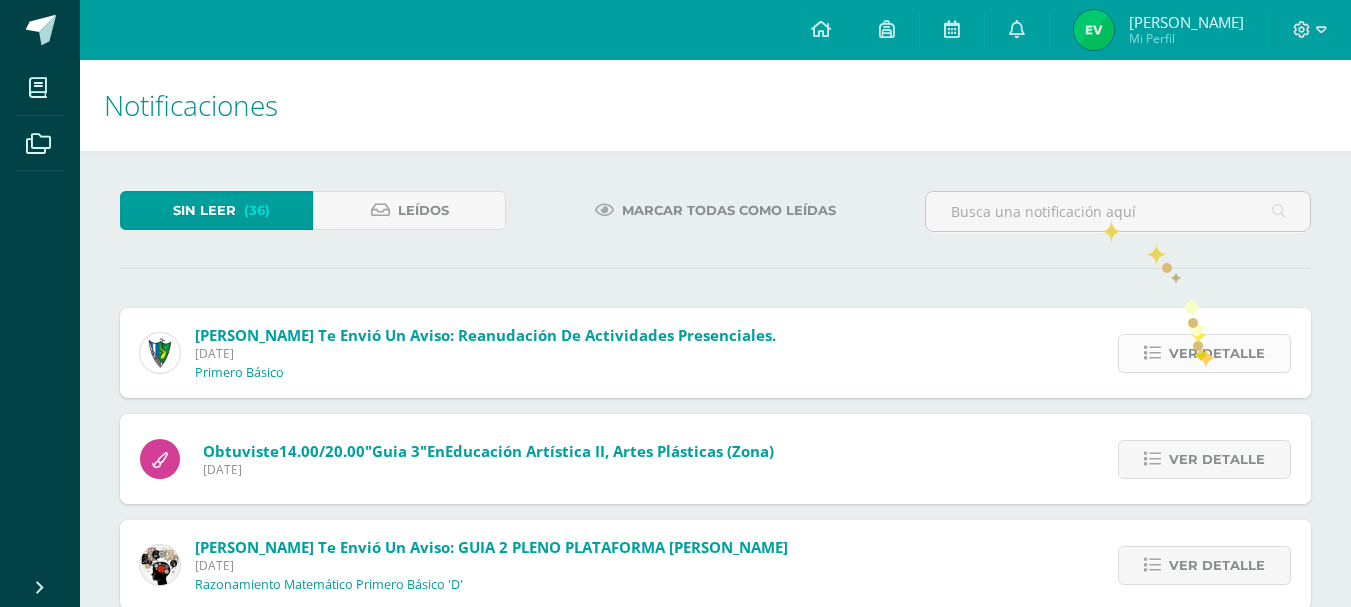 click on "Ver detalle" at bounding box center (1217, 353) 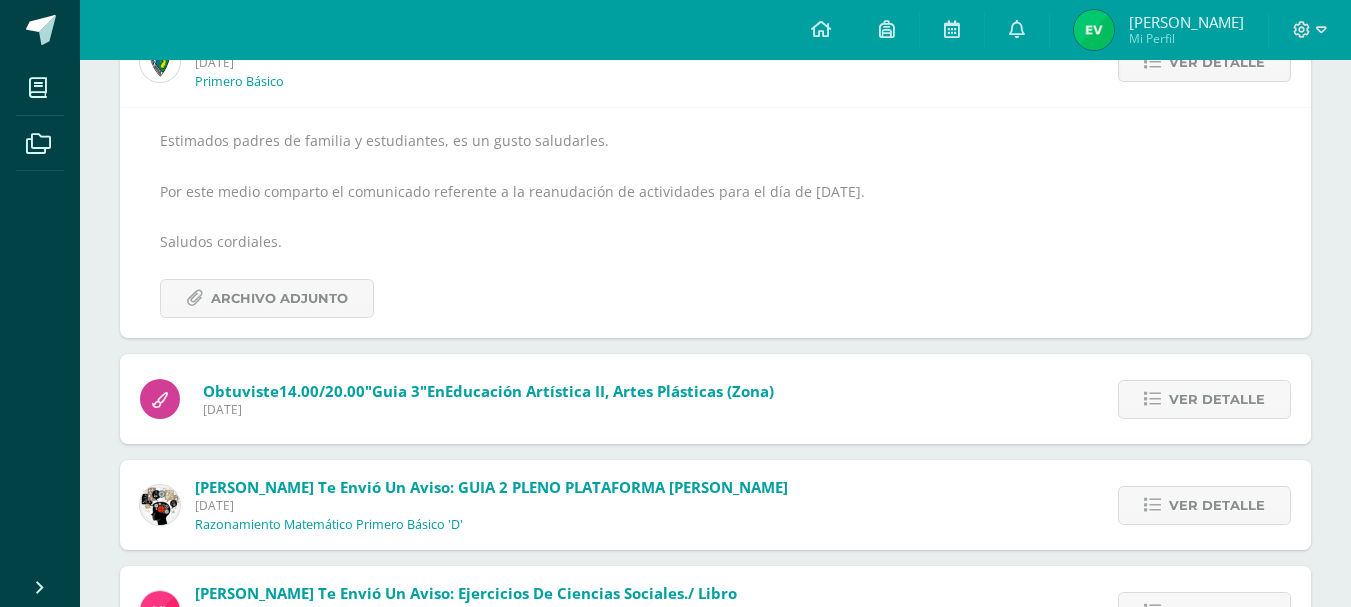 scroll, scrollTop: 307, scrollLeft: 0, axis: vertical 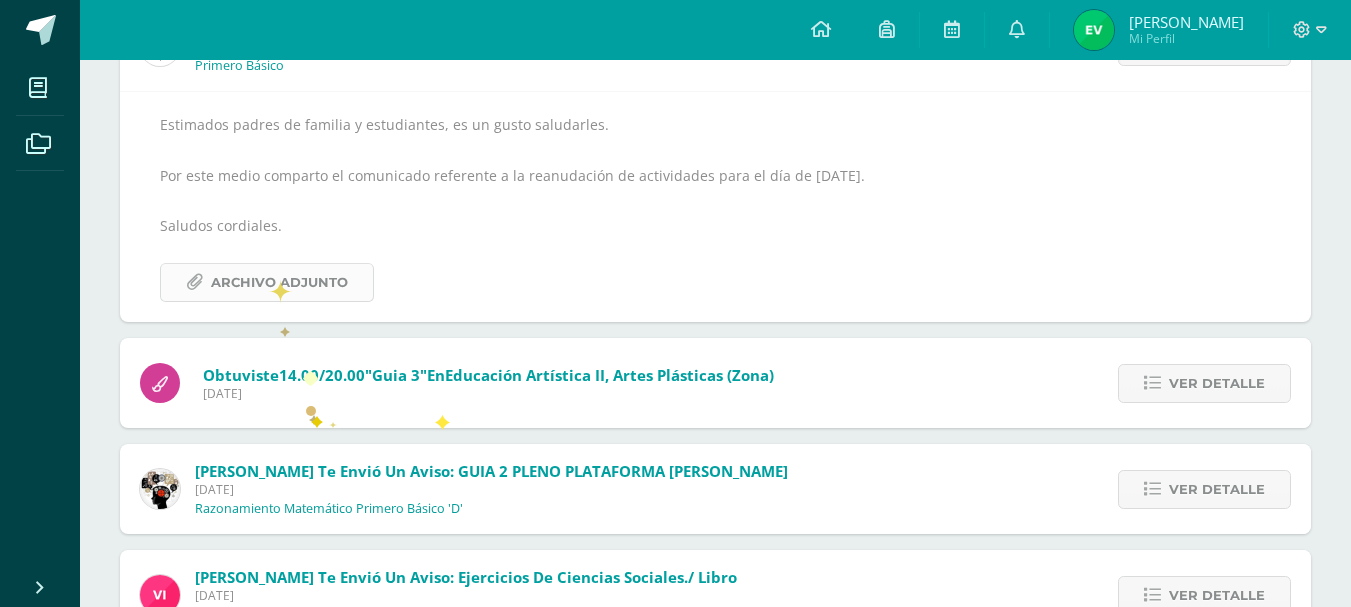 click on "Archivo Adjunto" at bounding box center [279, 282] 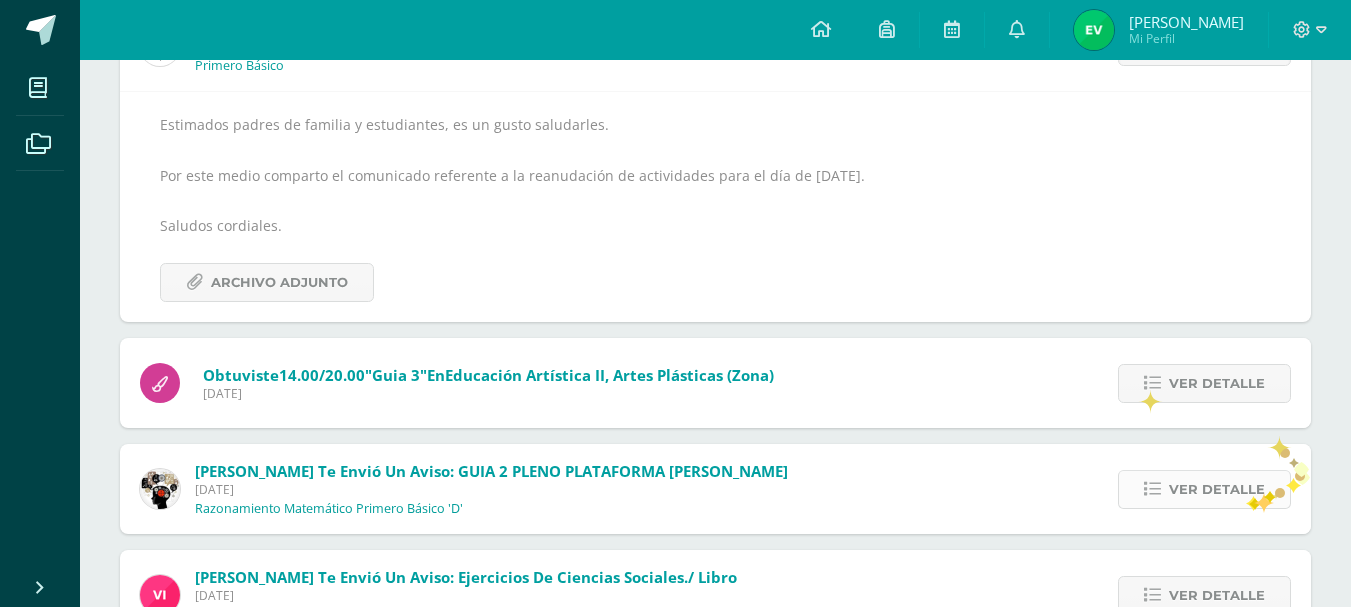 click on "Ver detalle" at bounding box center (1217, 489) 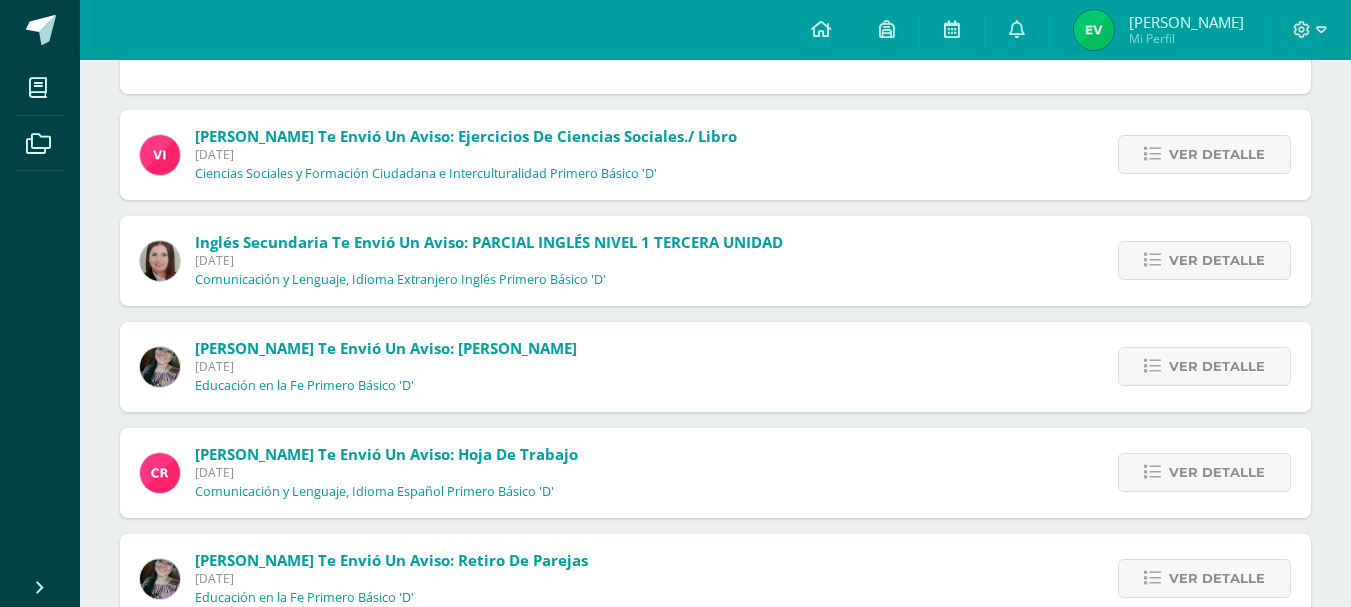 scroll, scrollTop: 623, scrollLeft: 0, axis: vertical 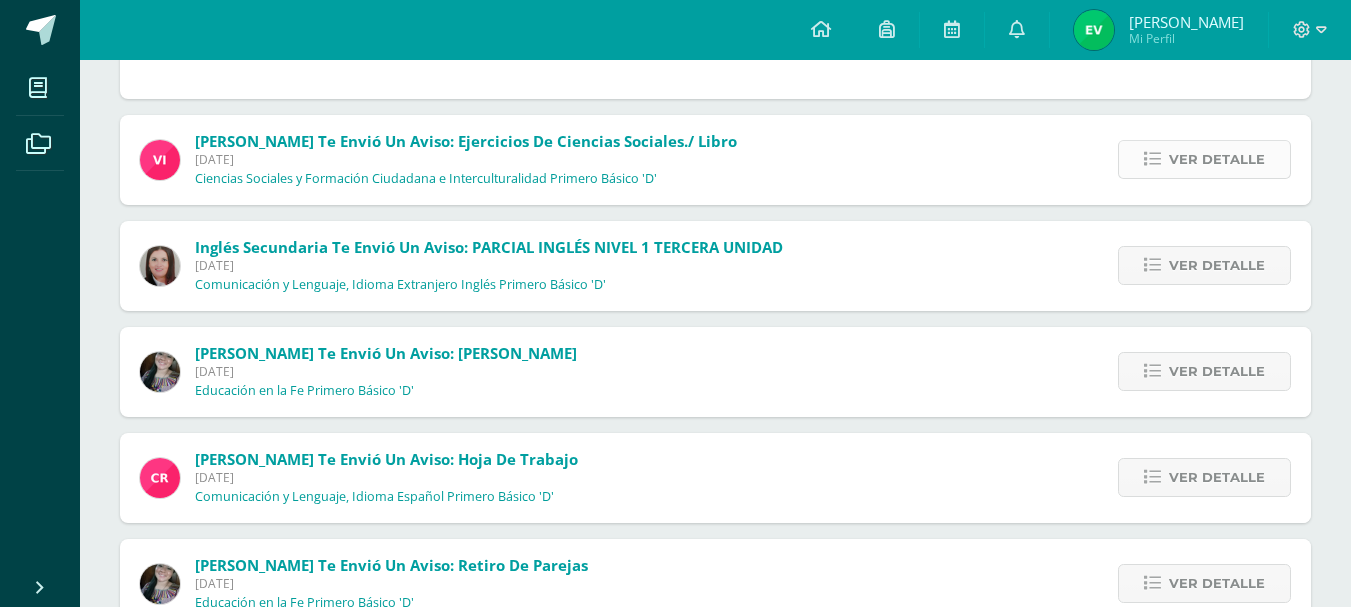 click on "Ver detalle" at bounding box center (1217, 159) 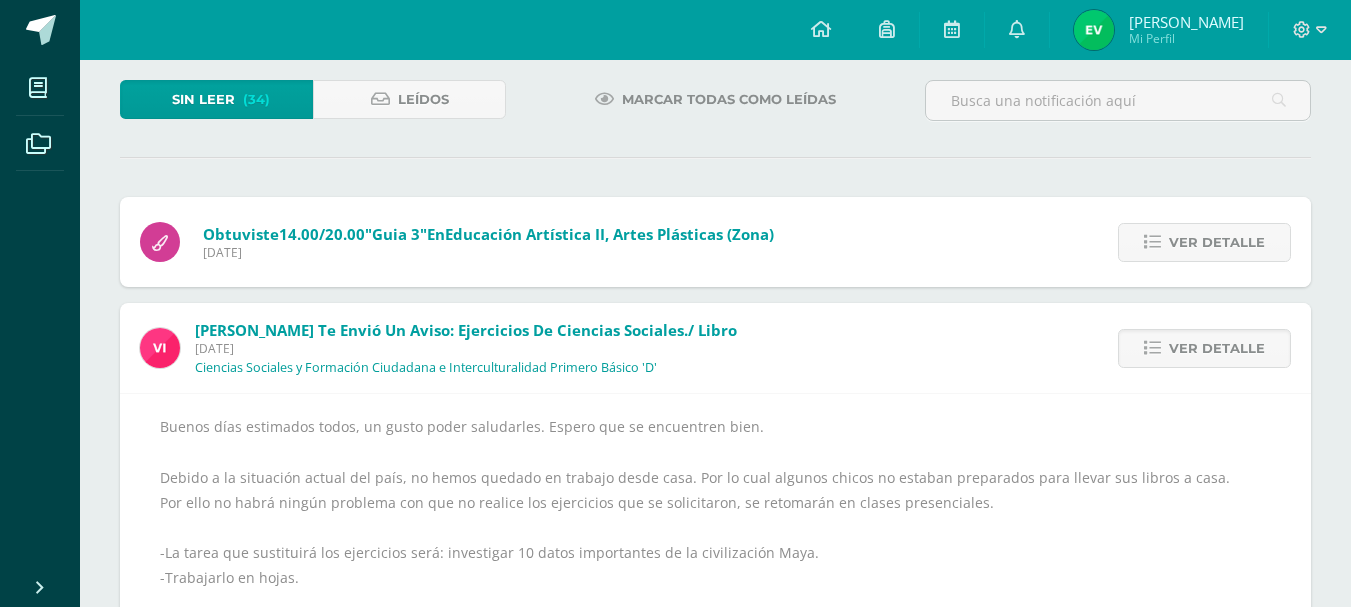 scroll, scrollTop: 102, scrollLeft: 0, axis: vertical 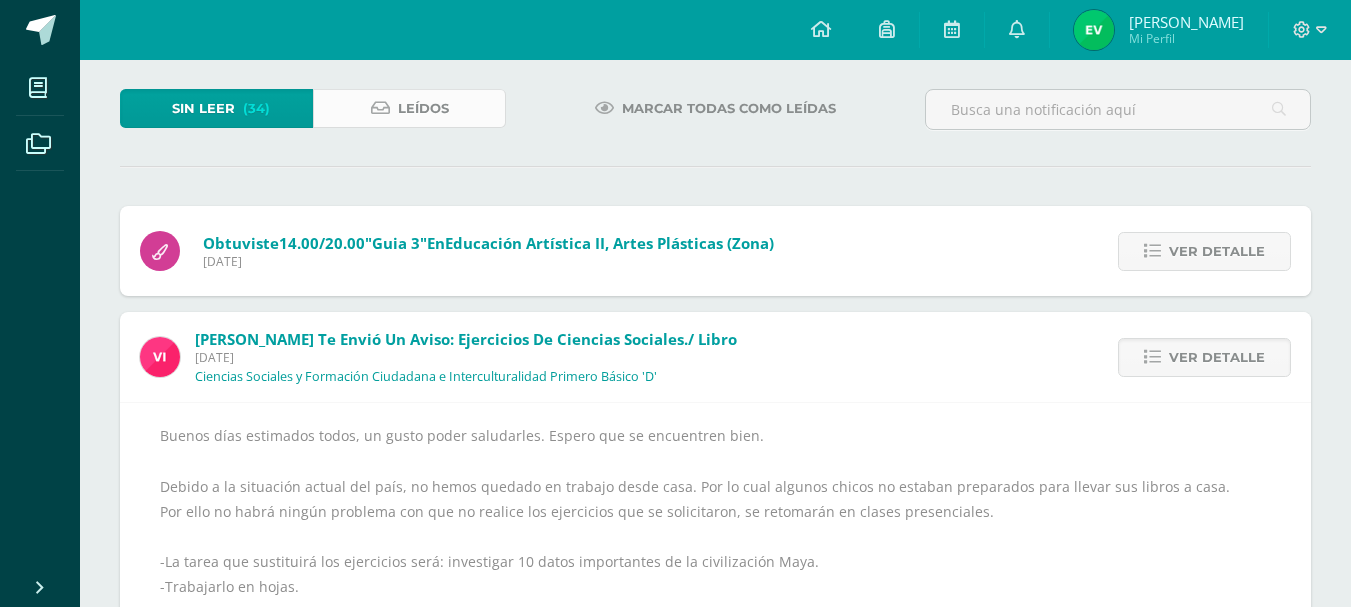 click on "Leídos" at bounding box center (423, 108) 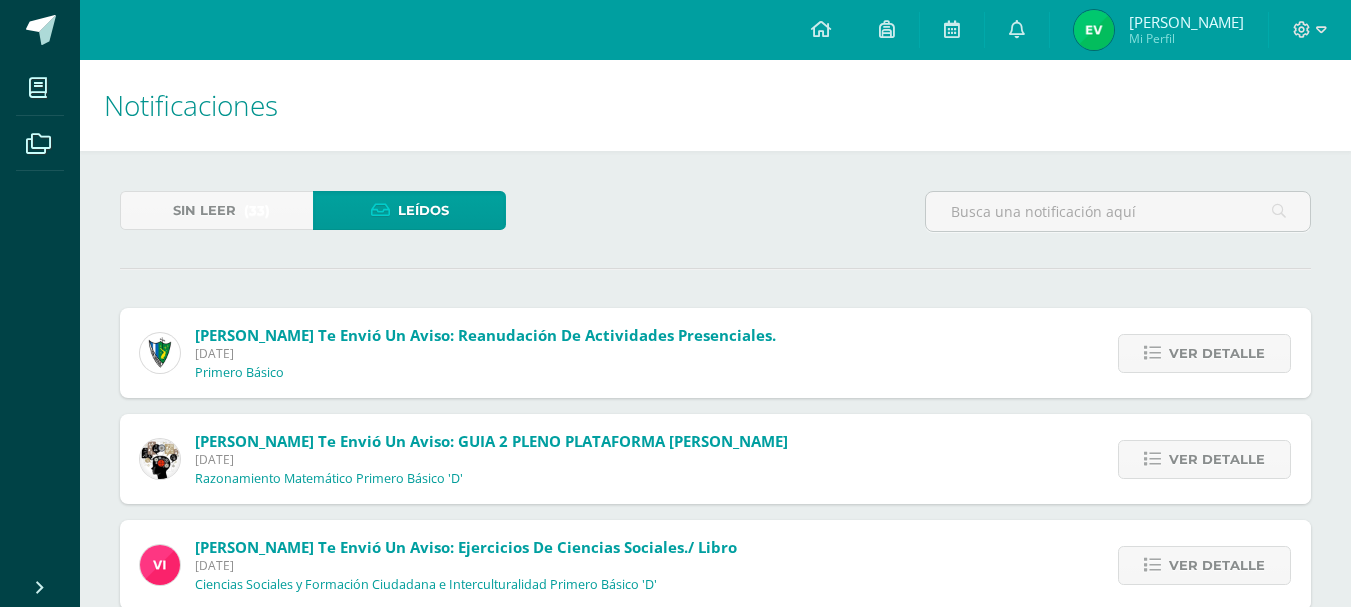 scroll, scrollTop: 0, scrollLeft: 0, axis: both 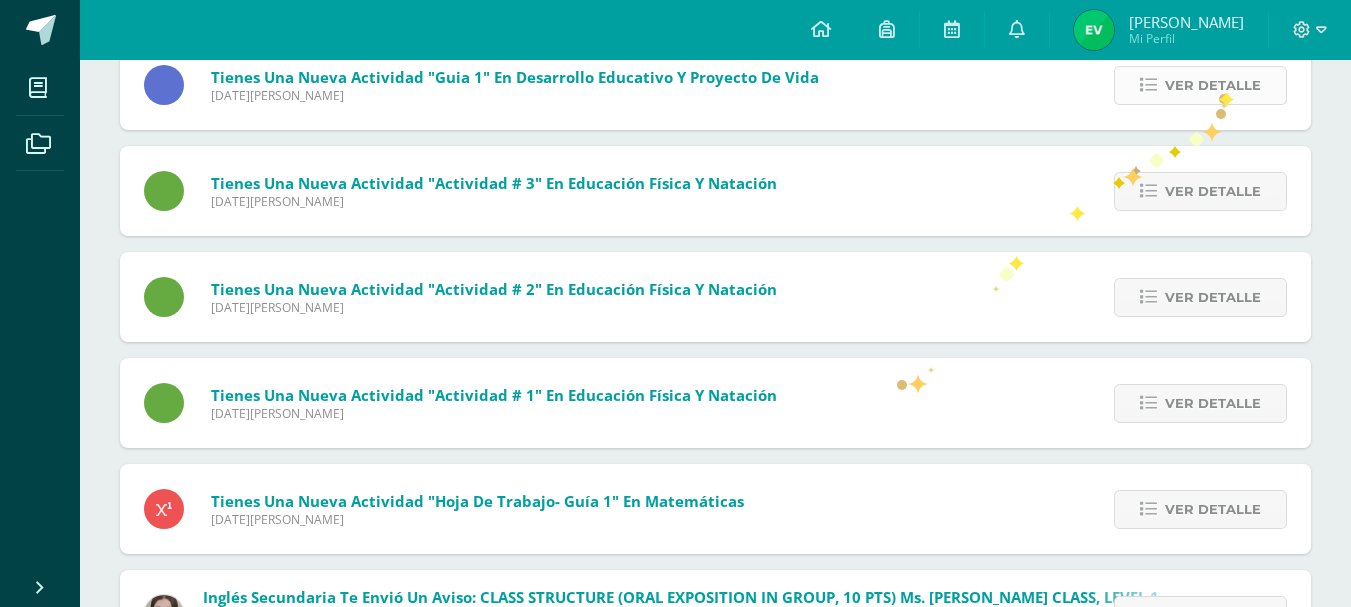 click on "Ver detalle" at bounding box center [1213, 85] 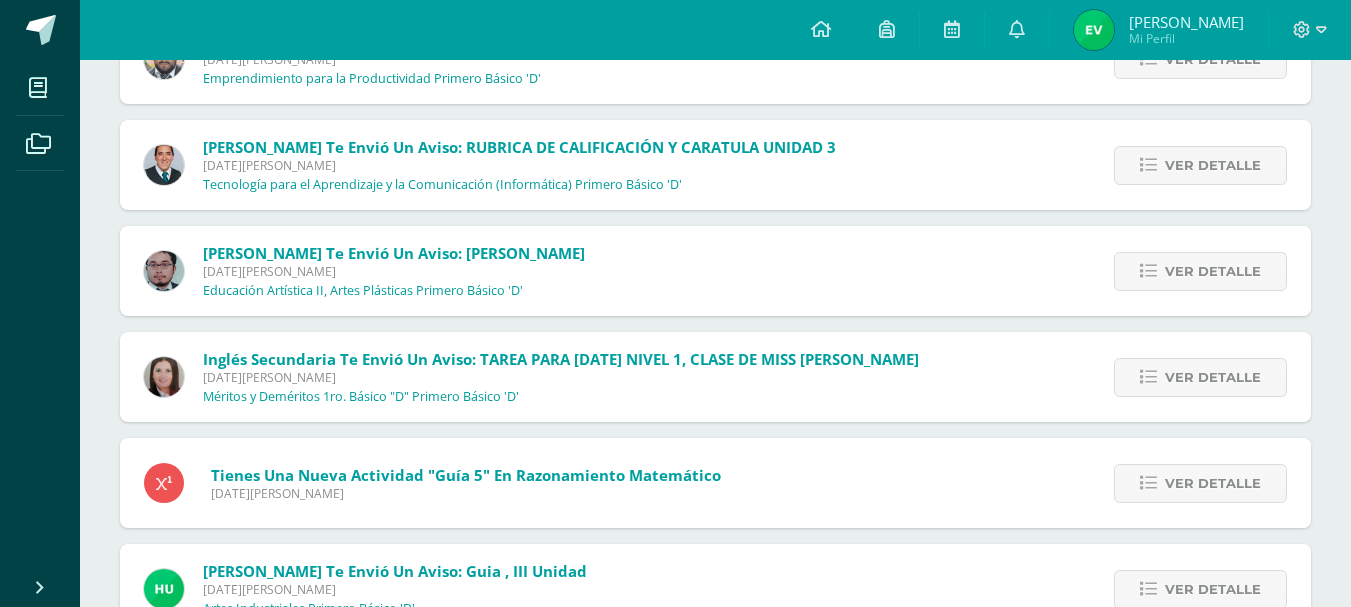 scroll, scrollTop: 14309, scrollLeft: 0, axis: vertical 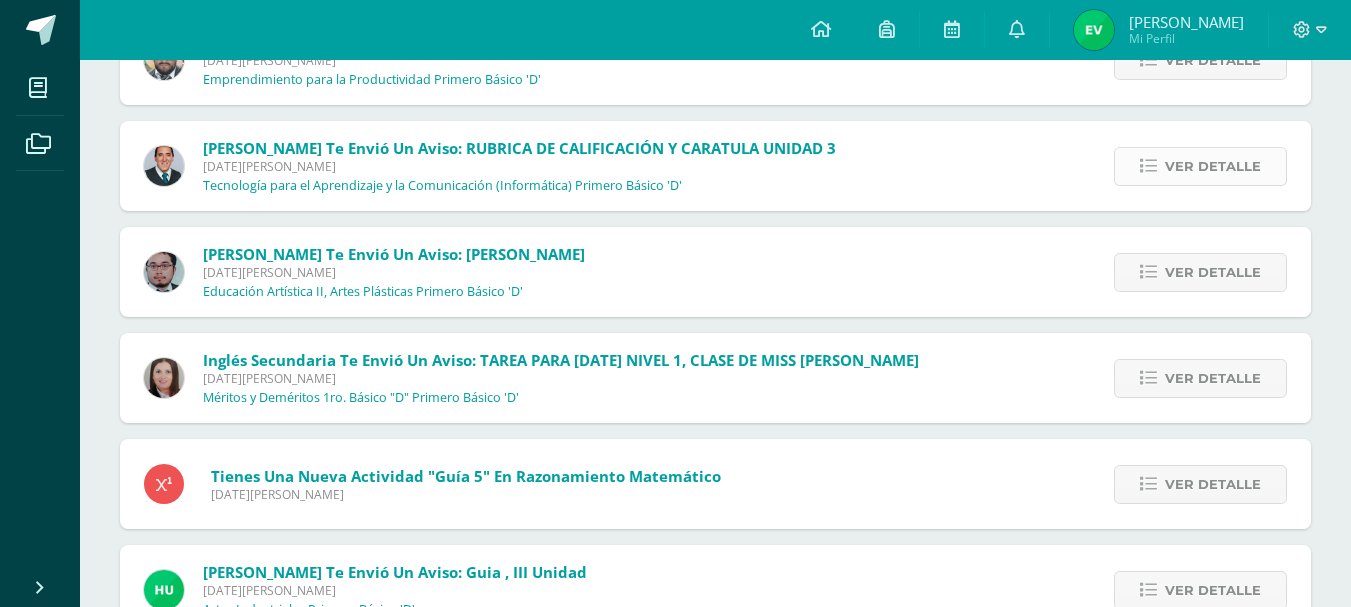 click on "Ver detalle" at bounding box center [1213, 166] 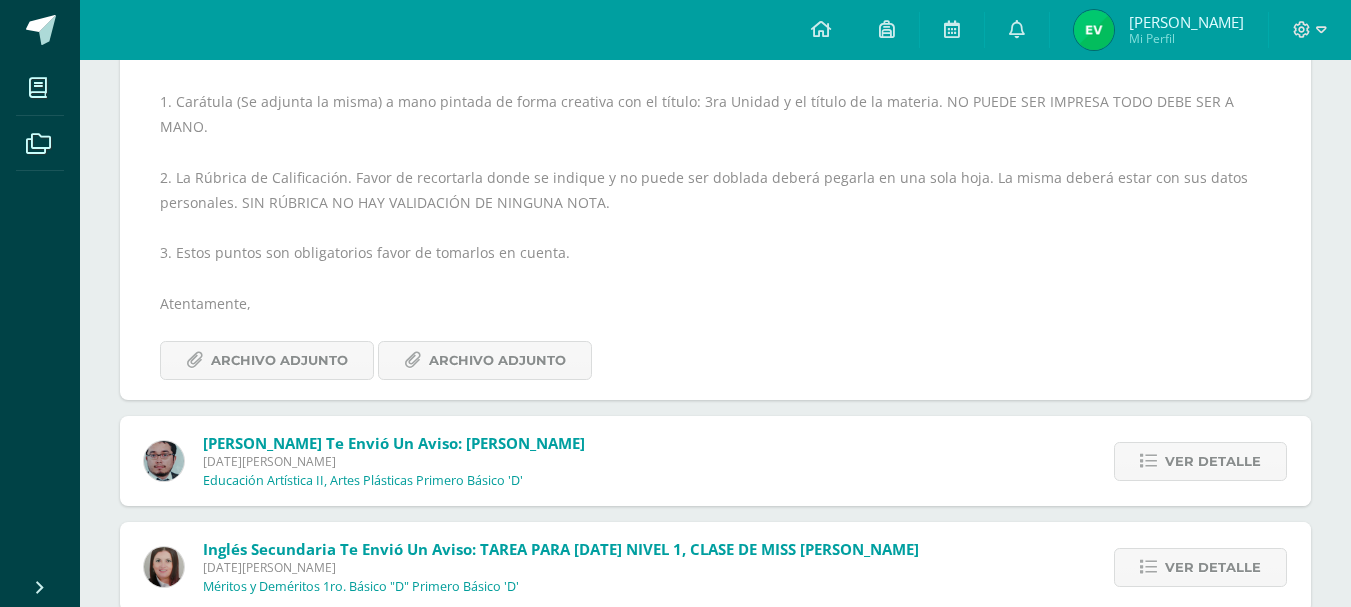 scroll, scrollTop: 14478, scrollLeft: 0, axis: vertical 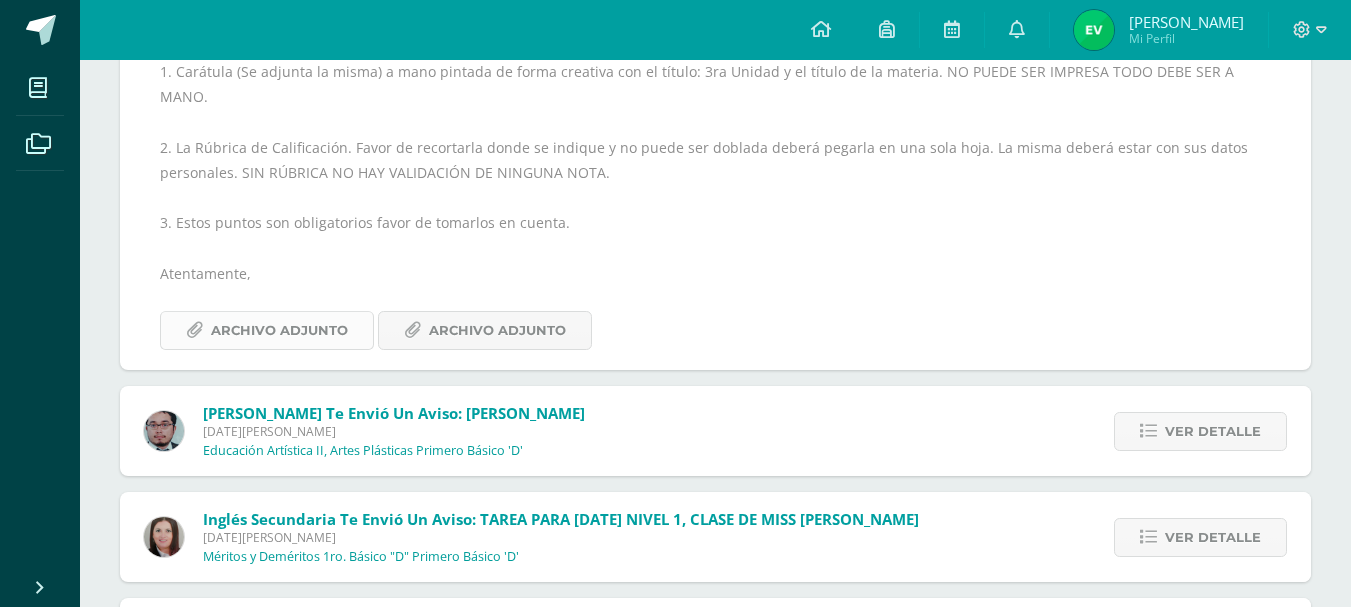 click on "Archivo Adjunto" at bounding box center [279, 330] 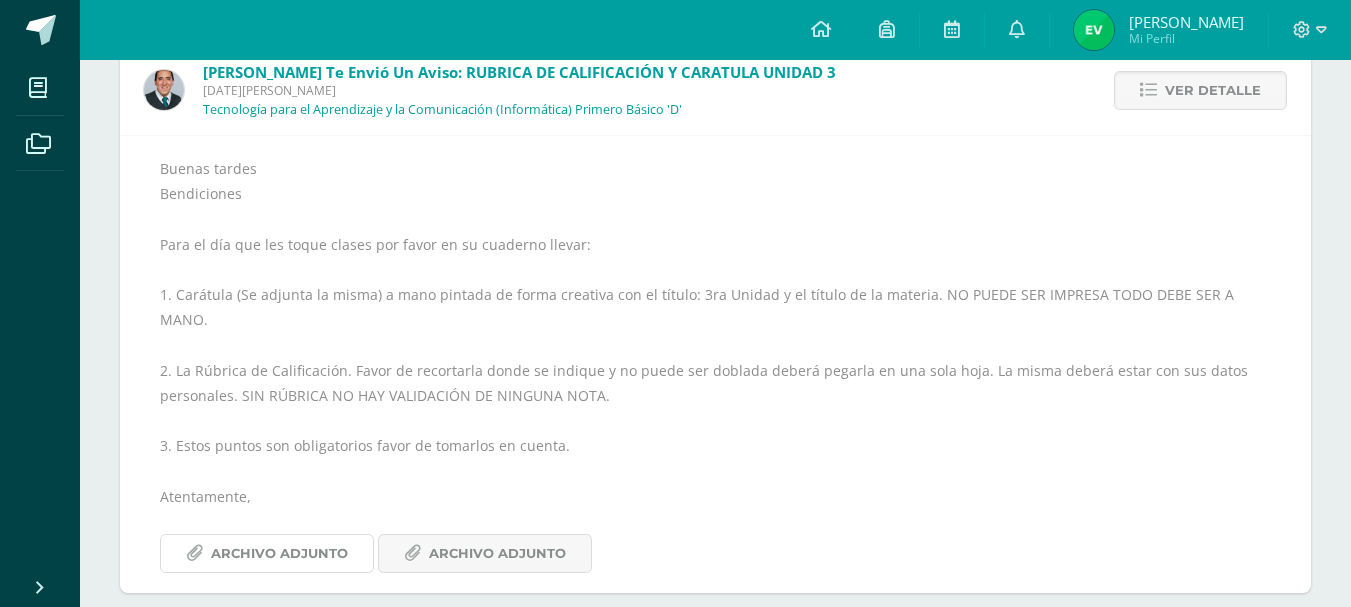 scroll, scrollTop: 14329, scrollLeft: 0, axis: vertical 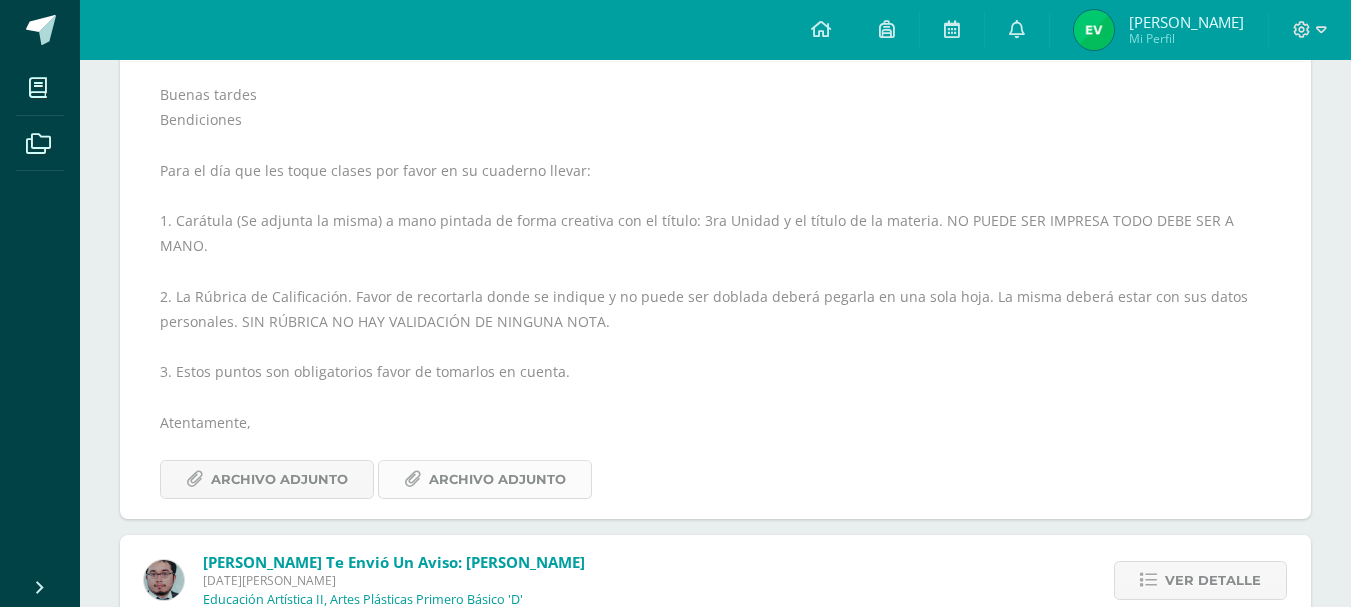 click on "Archivo Adjunto" at bounding box center [485, 479] 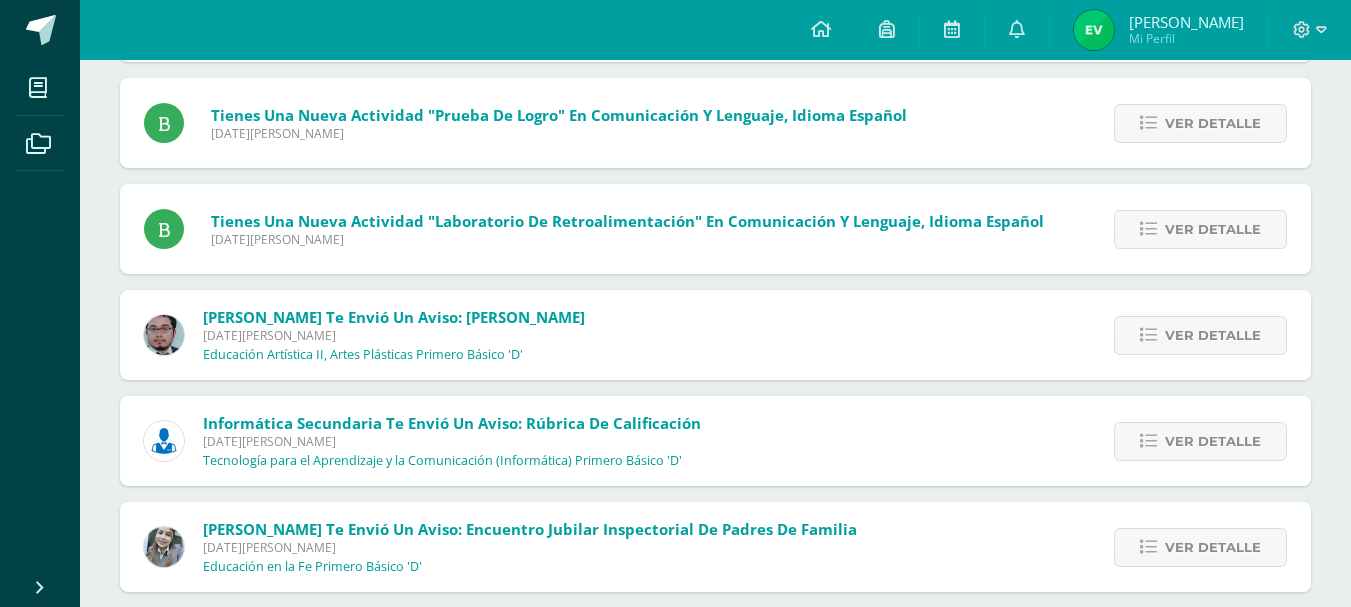 scroll, scrollTop: 15228, scrollLeft: 0, axis: vertical 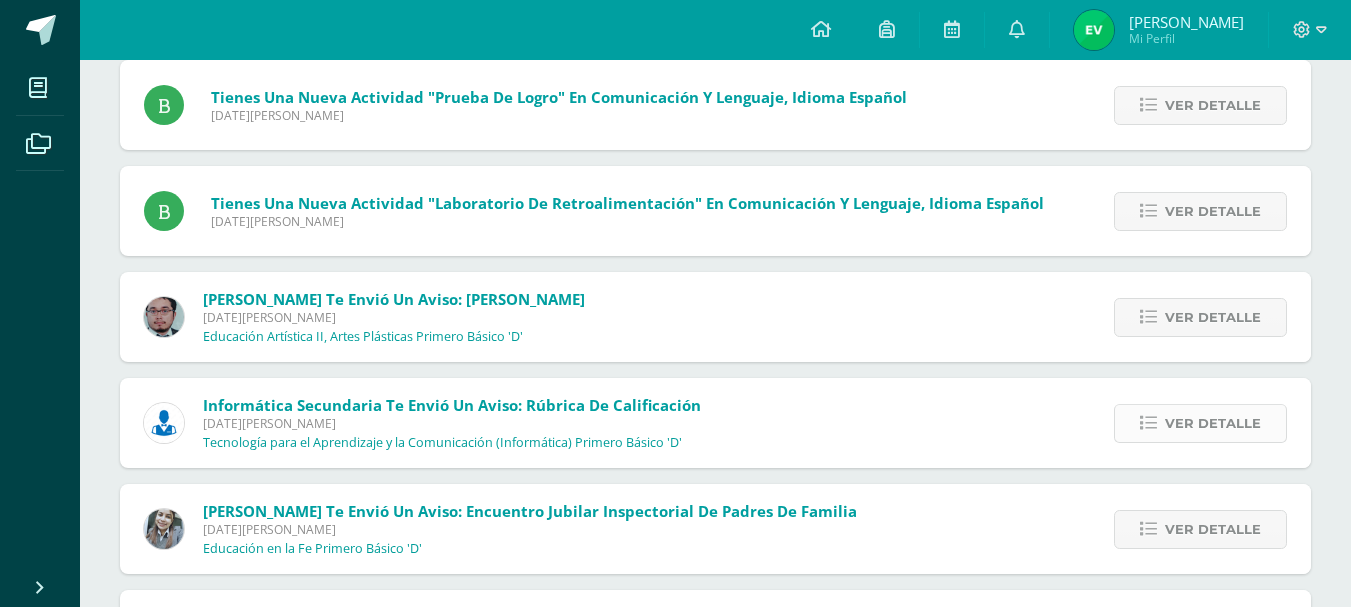 click on "Ver detalle" at bounding box center (1213, 423) 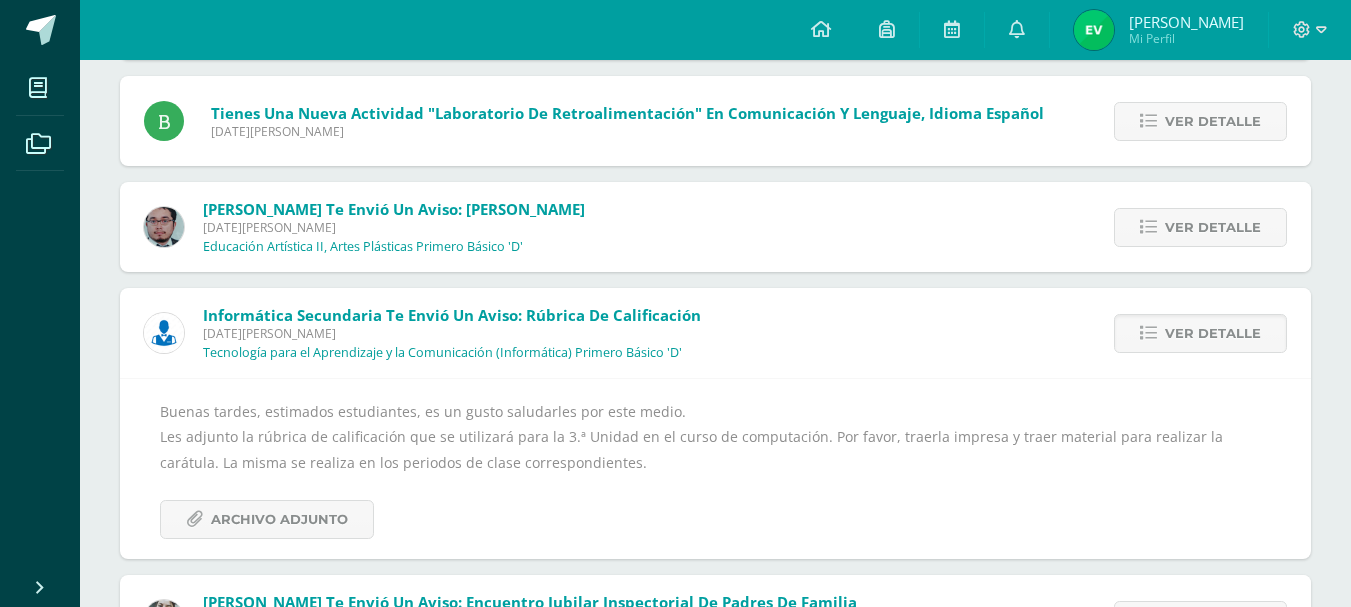 scroll, scrollTop: 14862, scrollLeft: 0, axis: vertical 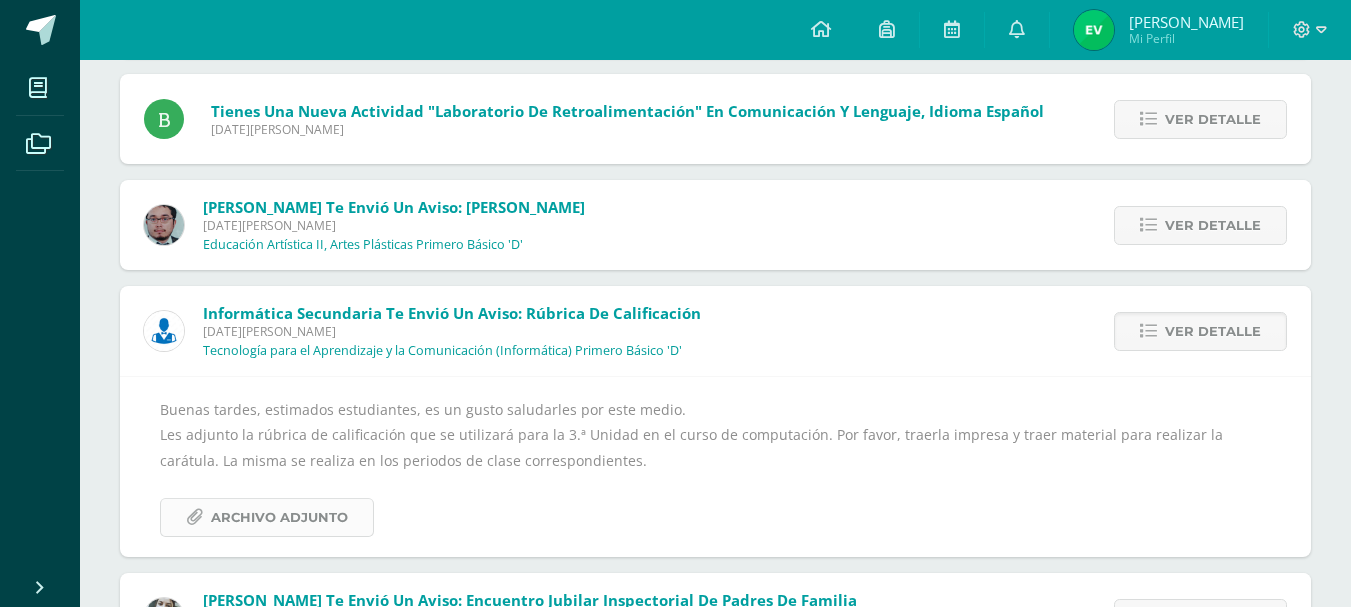 click on "Archivo Adjunto" at bounding box center (279, 517) 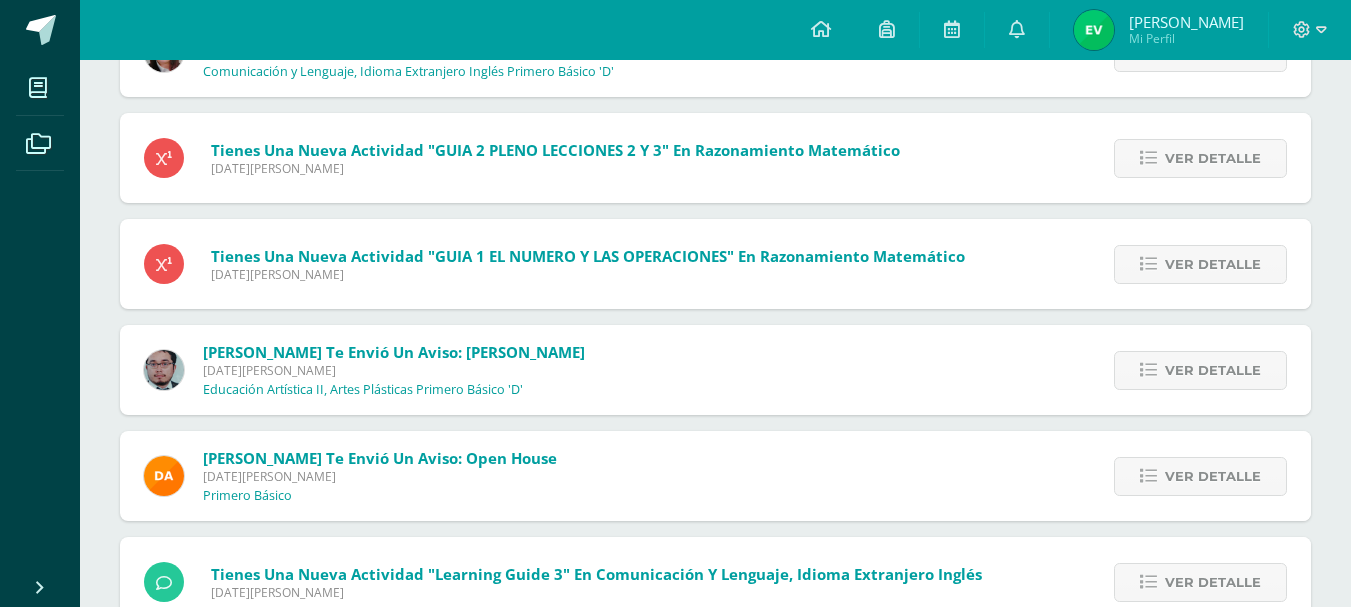 scroll, scrollTop: 11323, scrollLeft: 0, axis: vertical 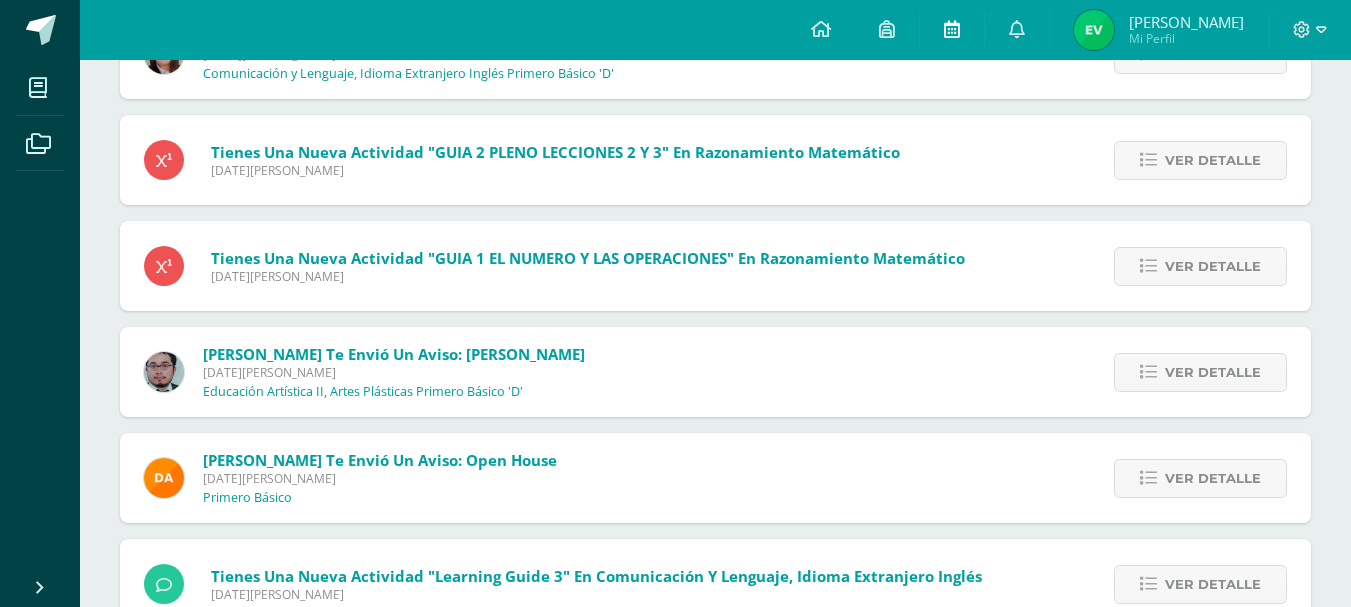 click at bounding box center [952, 29] 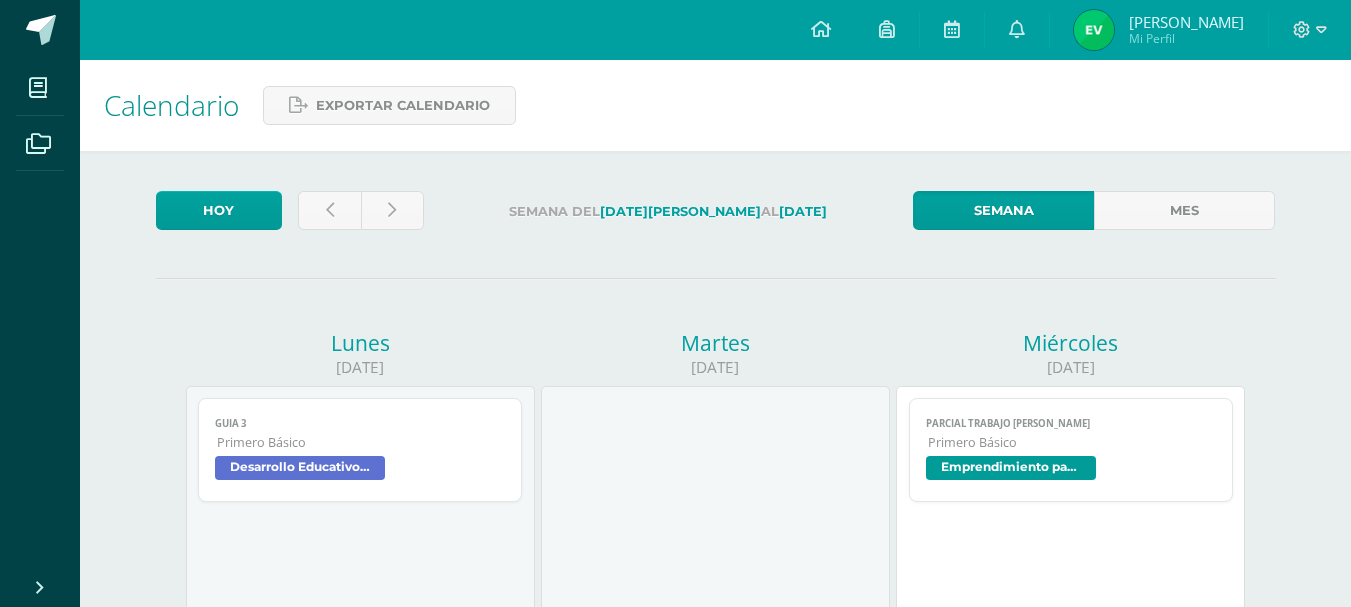 scroll, scrollTop: 0, scrollLeft: 0, axis: both 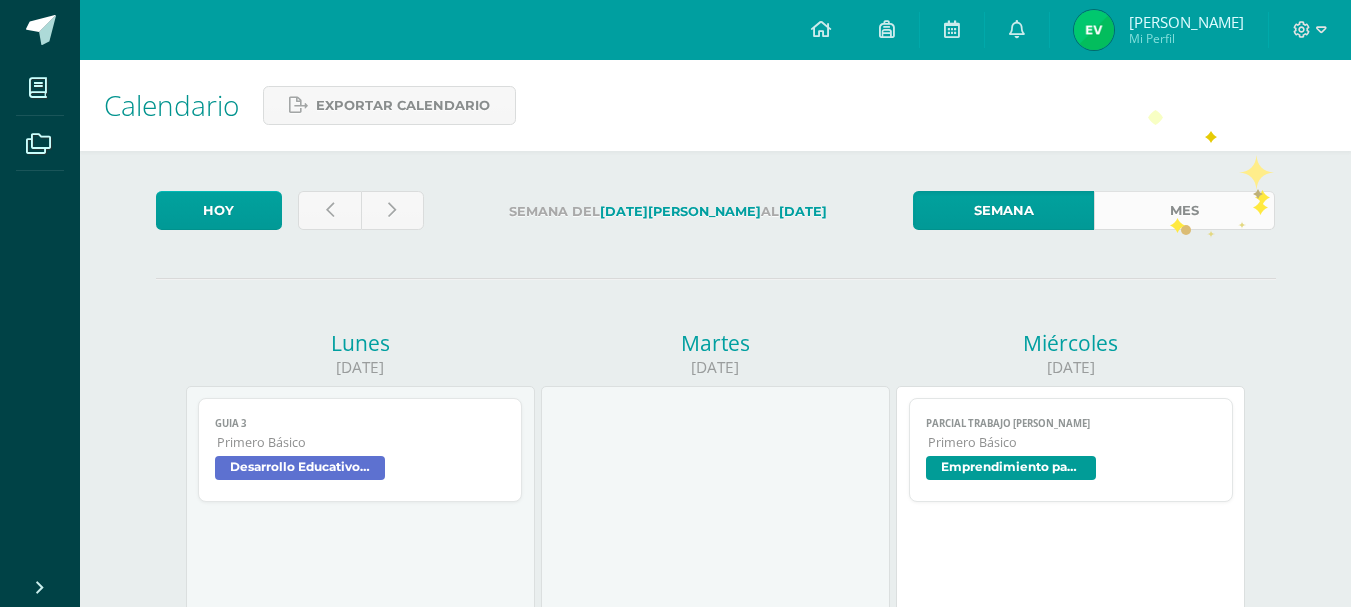 click on "Mes" at bounding box center (1184, 210) 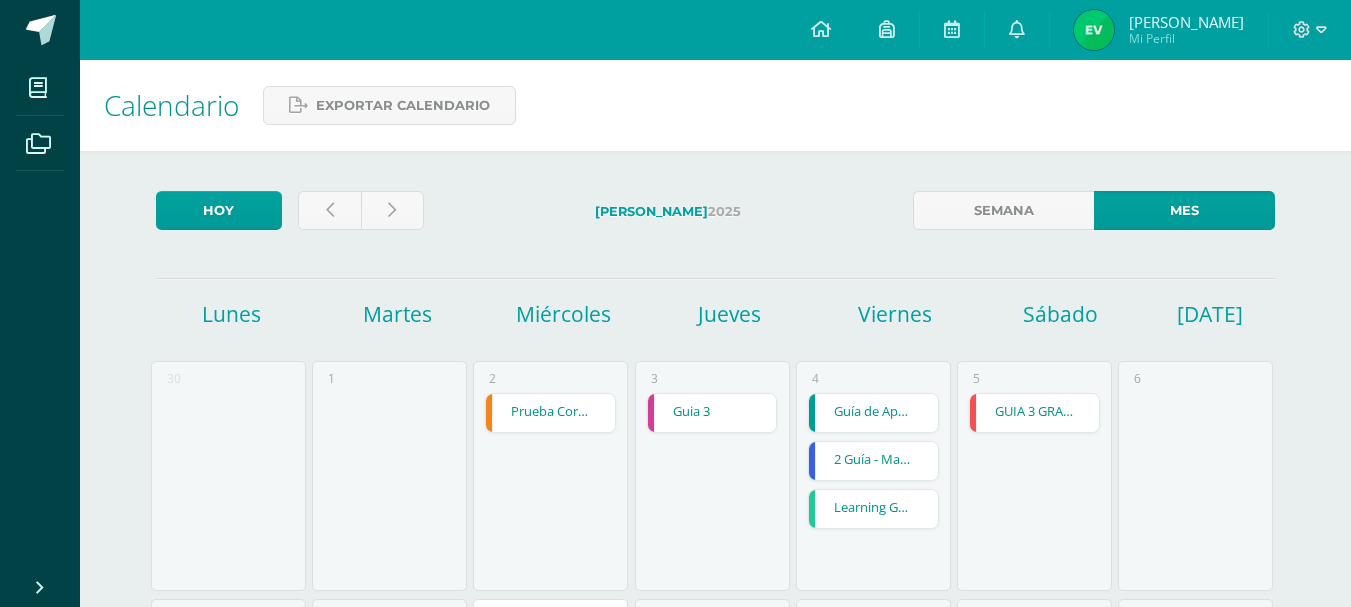 scroll, scrollTop: 0, scrollLeft: 0, axis: both 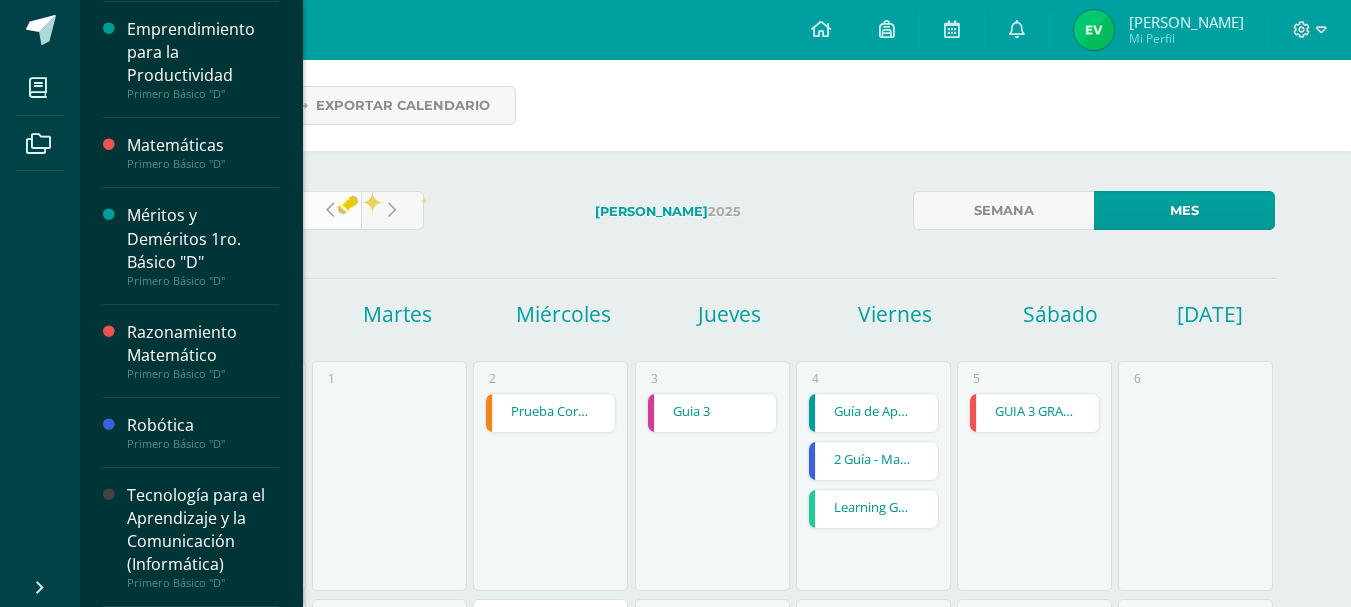click at bounding box center (329, 210) 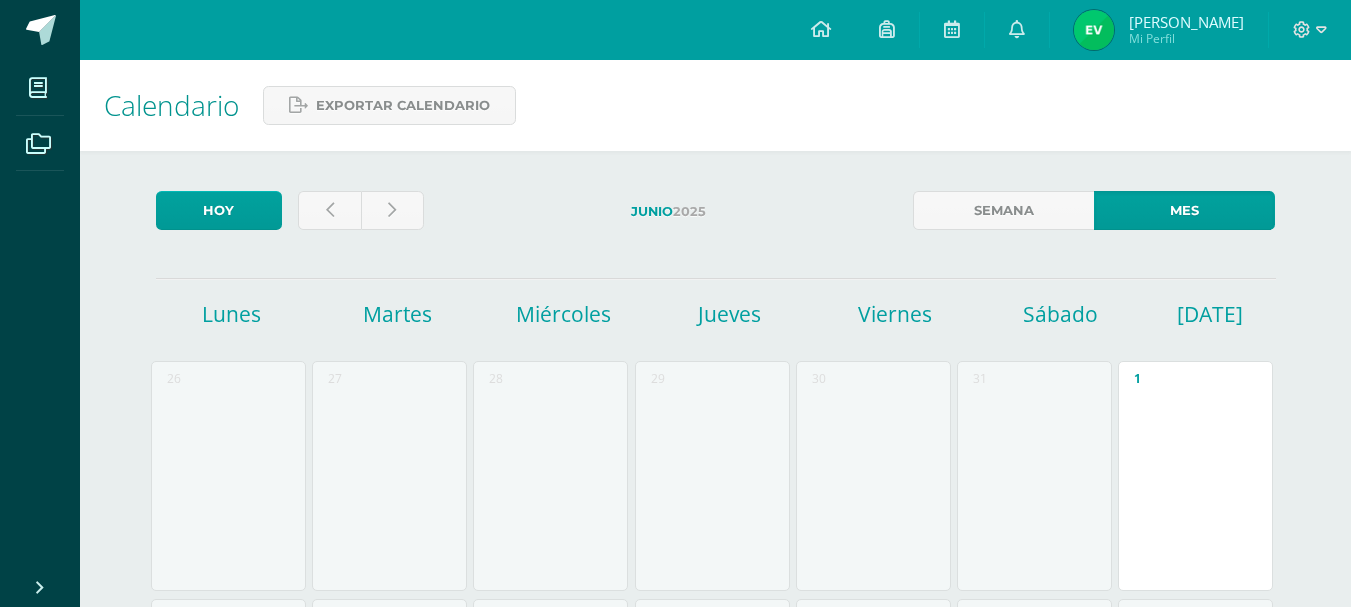 scroll, scrollTop: 0, scrollLeft: 0, axis: both 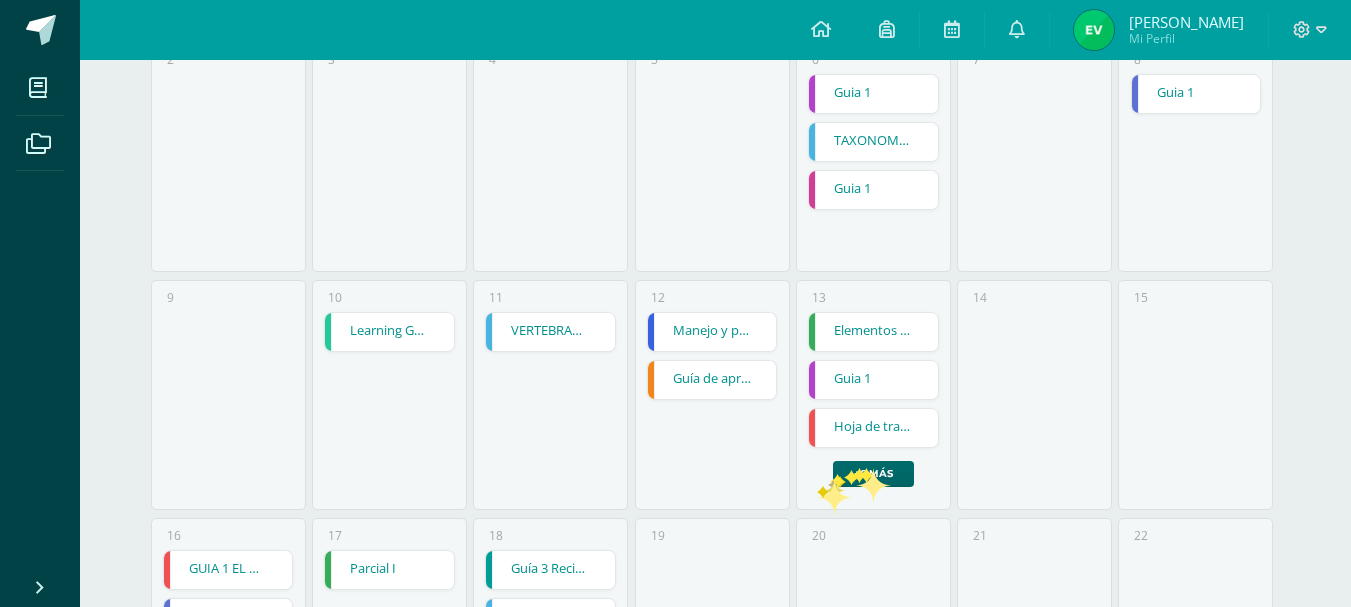 click on "+6 más" at bounding box center (873, 474) 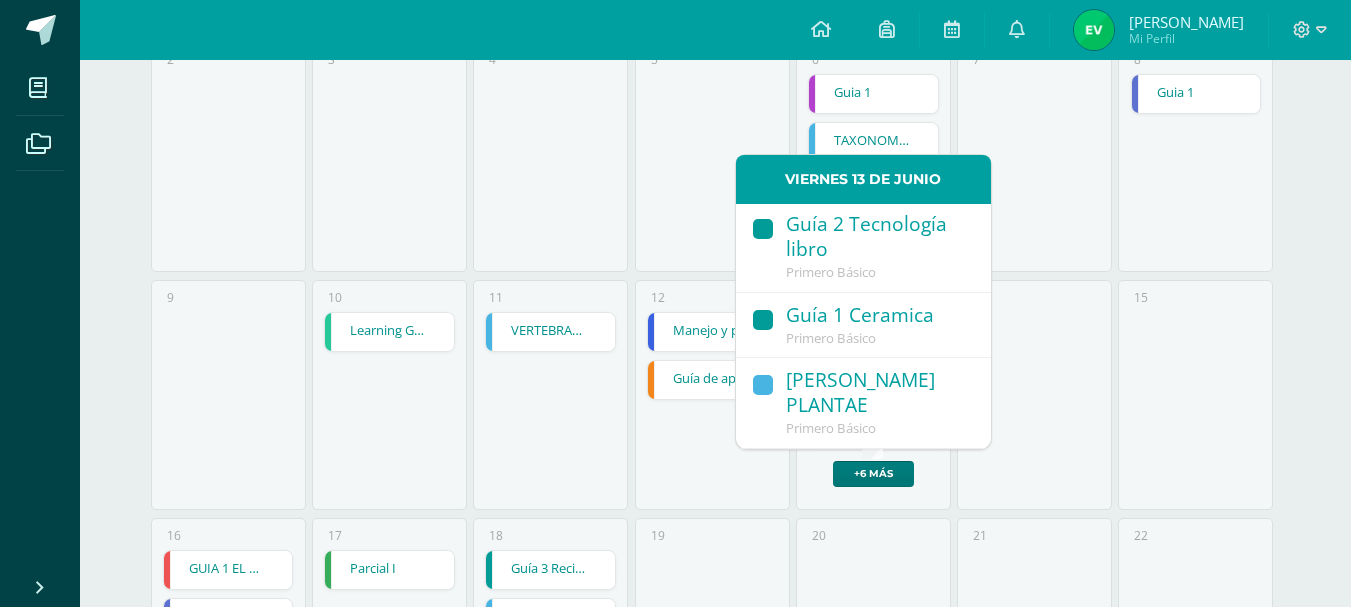 scroll, scrollTop: 446, scrollLeft: 0, axis: vertical 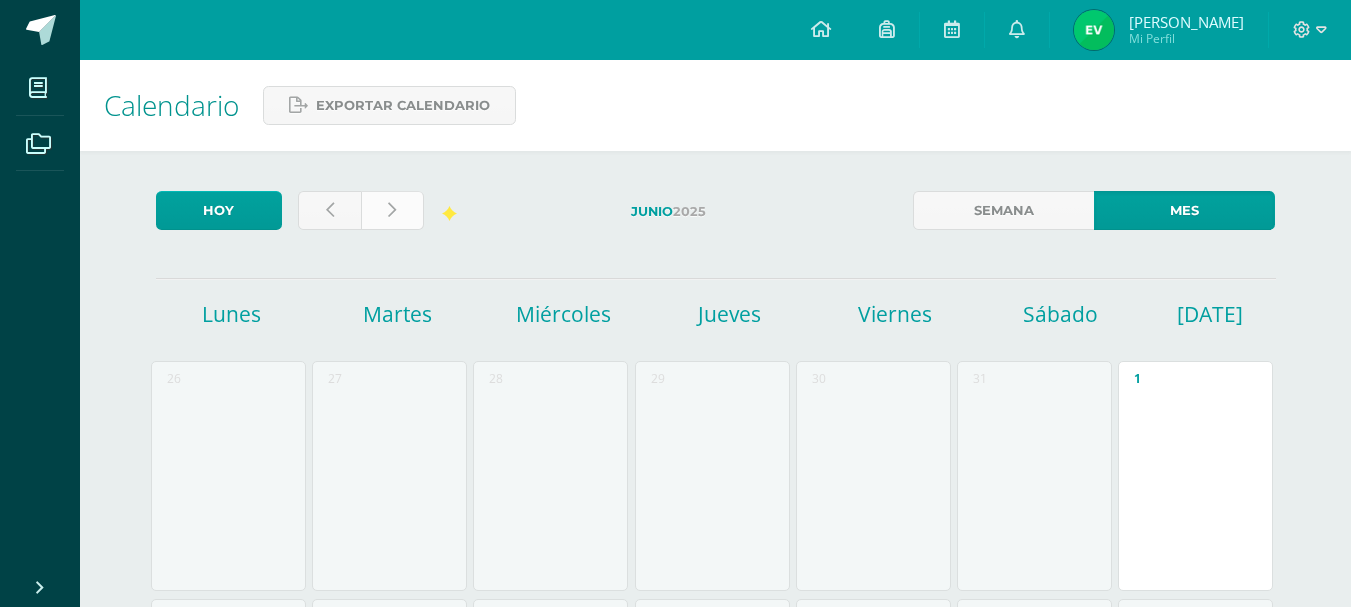 click at bounding box center [392, 210] 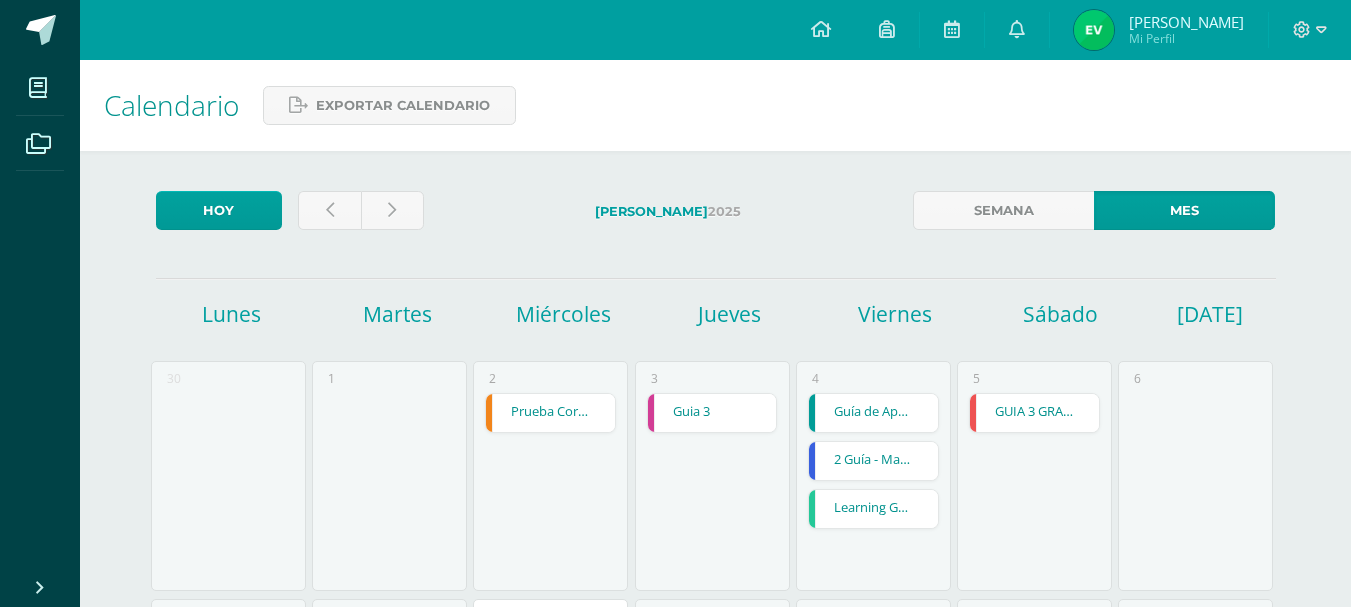 scroll, scrollTop: 0, scrollLeft: 0, axis: both 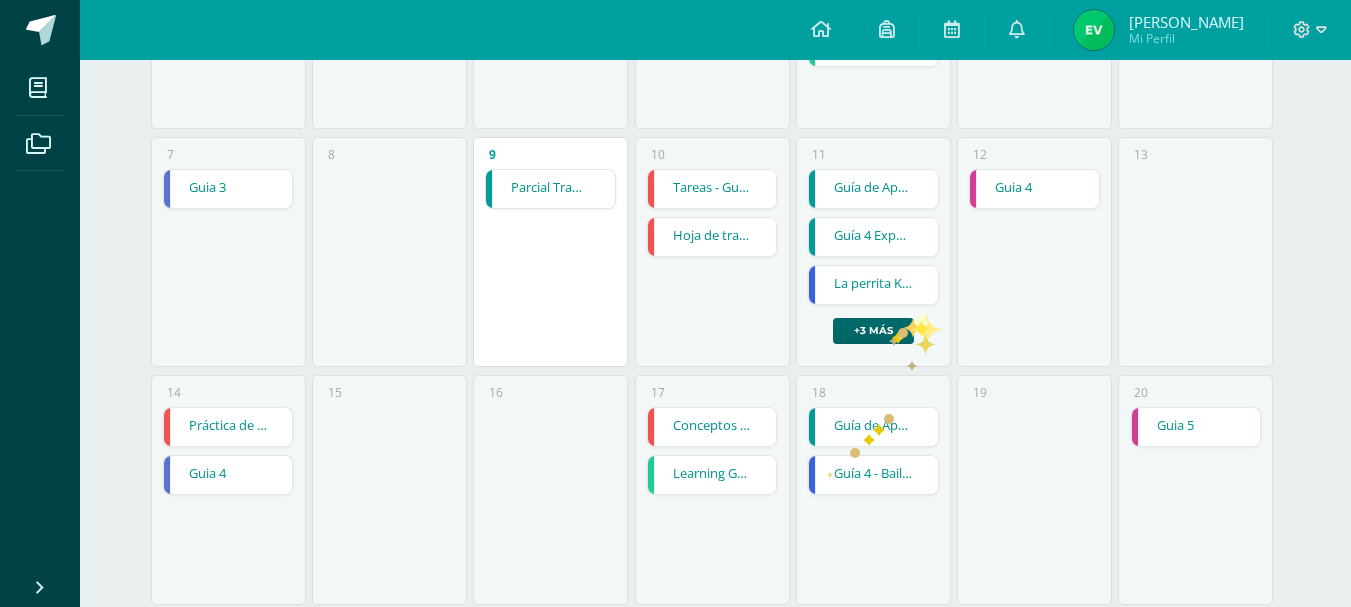 click on "+3 más" at bounding box center [873, 331] 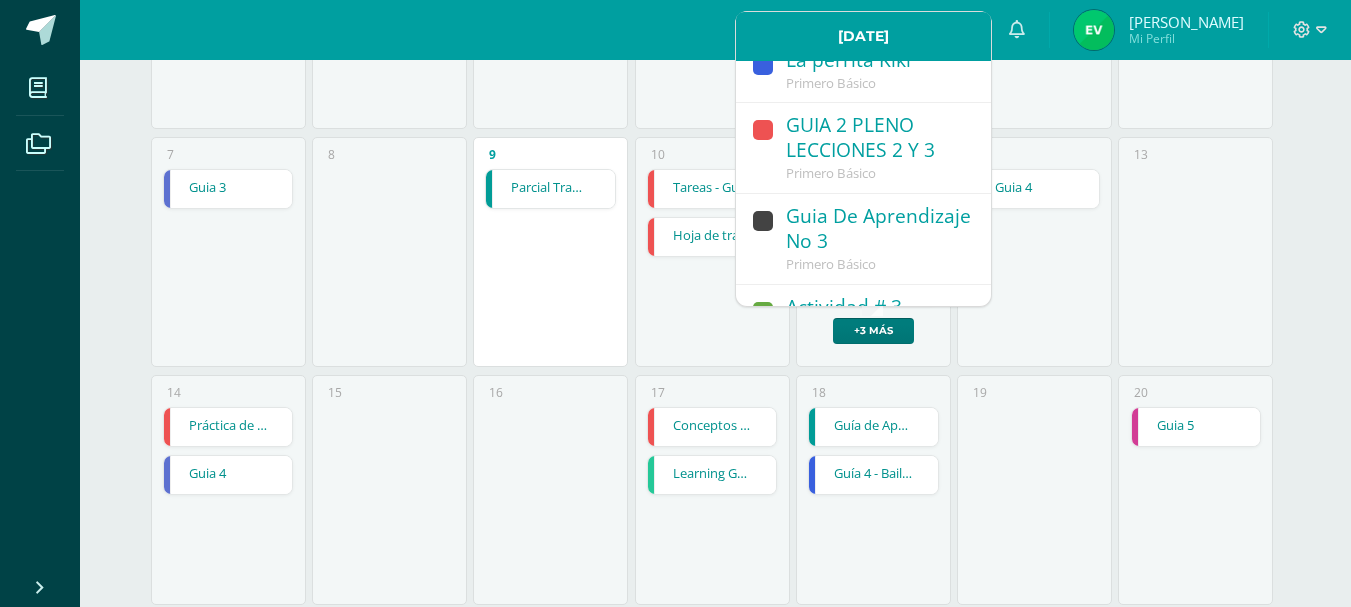 scroll, scrollTop: 223, scrollLeft: 0, axis: vertical 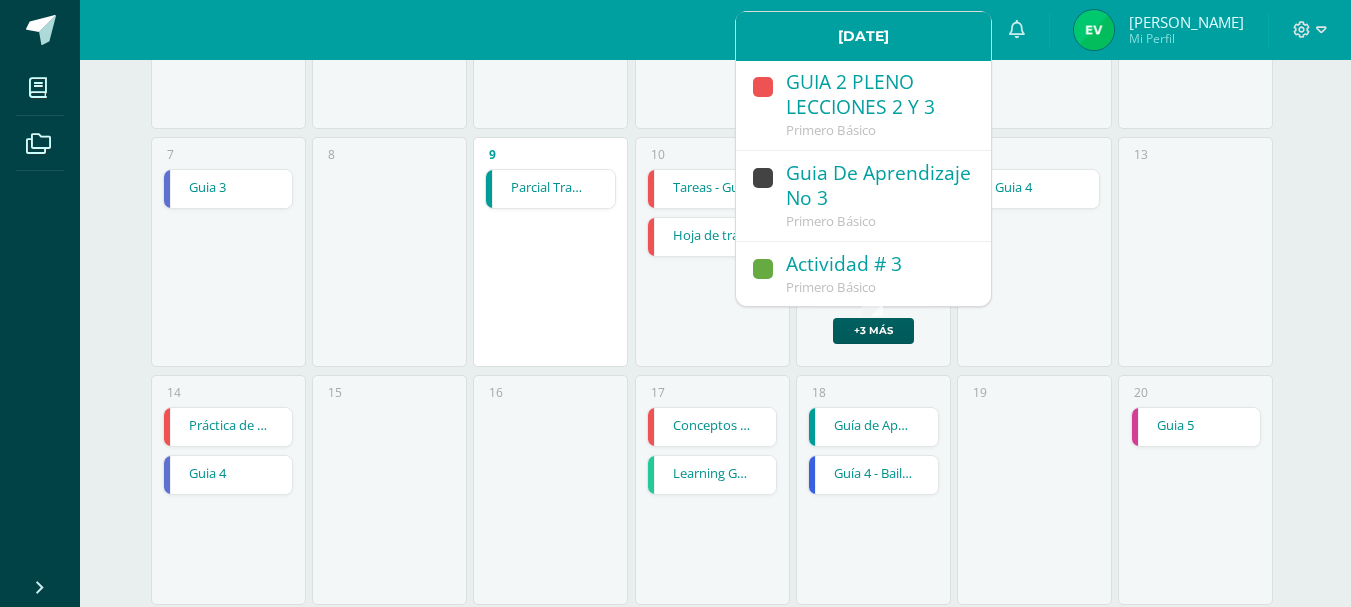 click on "Guia De Aprendizaje No 3" at bounding box center (878, 187) 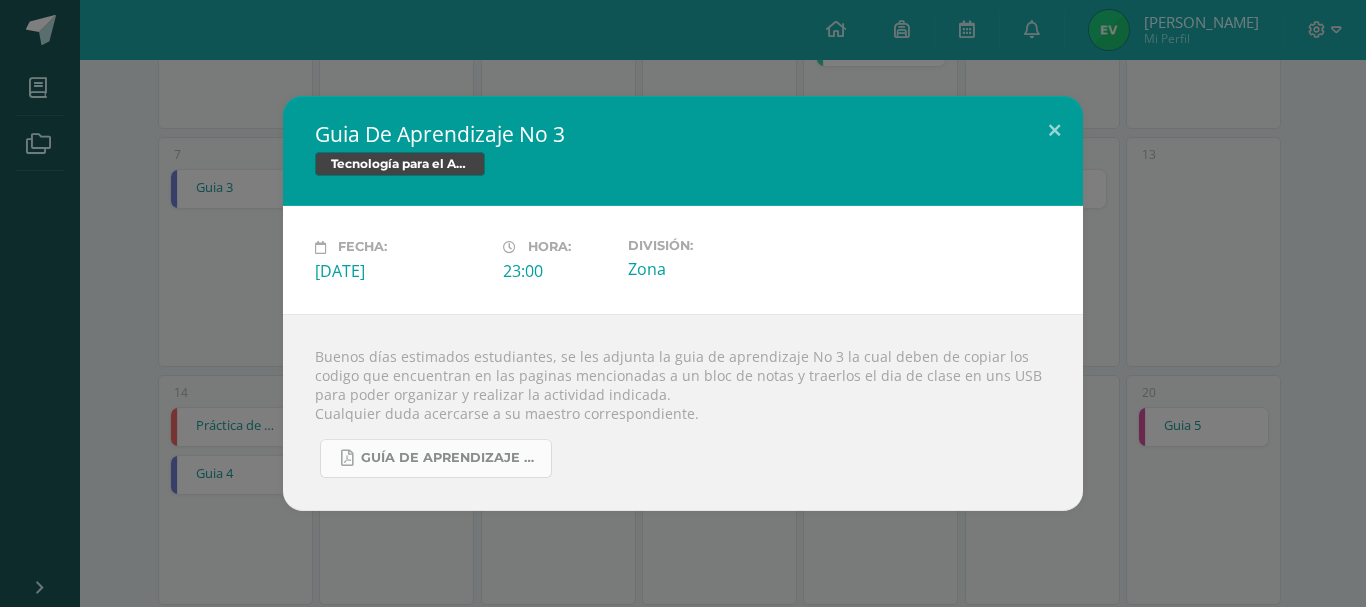 click on "Guía De Aprendizaje 3.pdf" at bounding box center [451, 458] 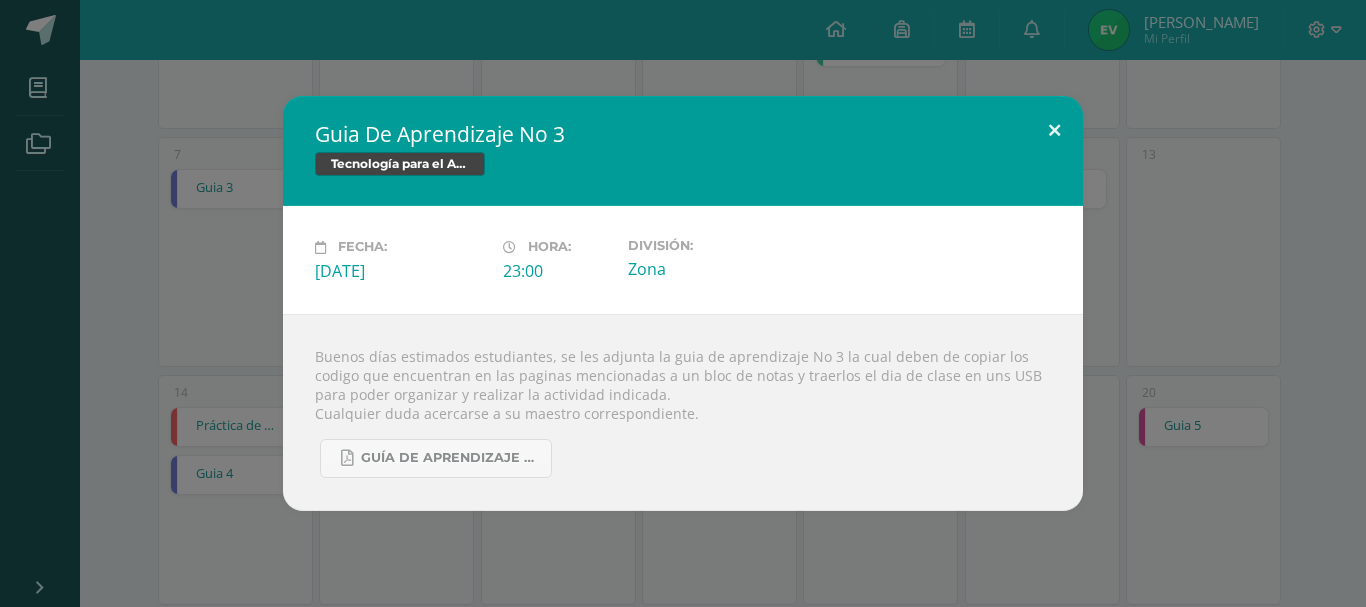 click at bounding box center (1054, 130) 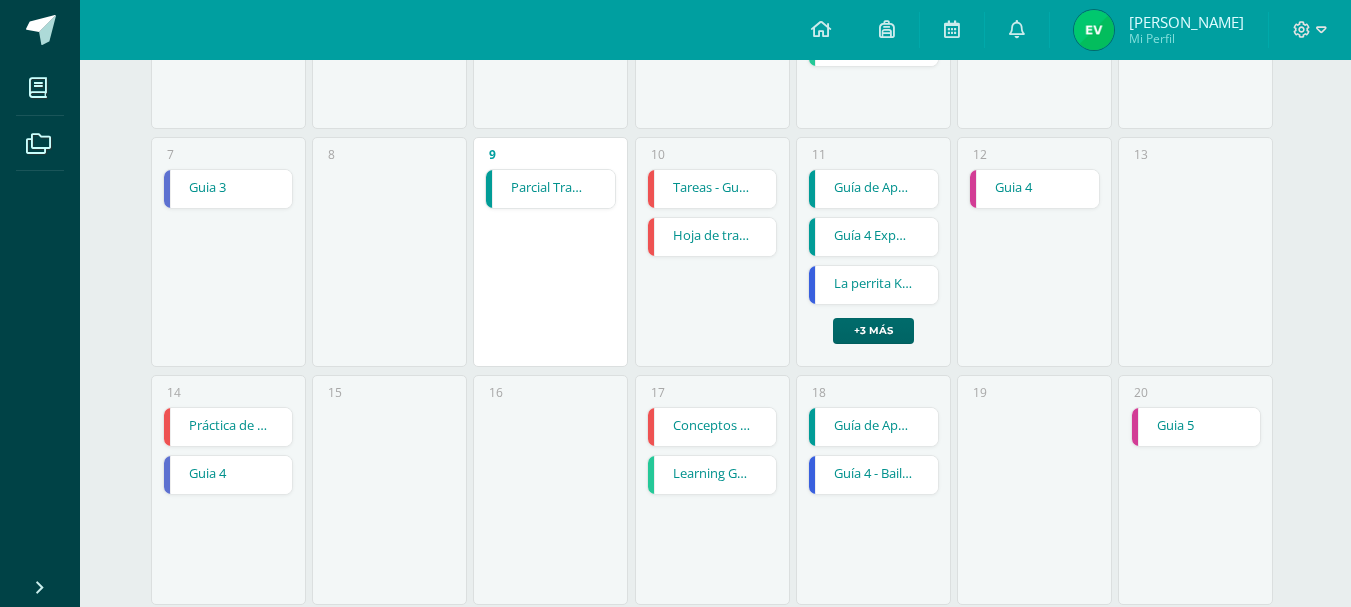click on "+3 más" at bounding box center (873, 331) 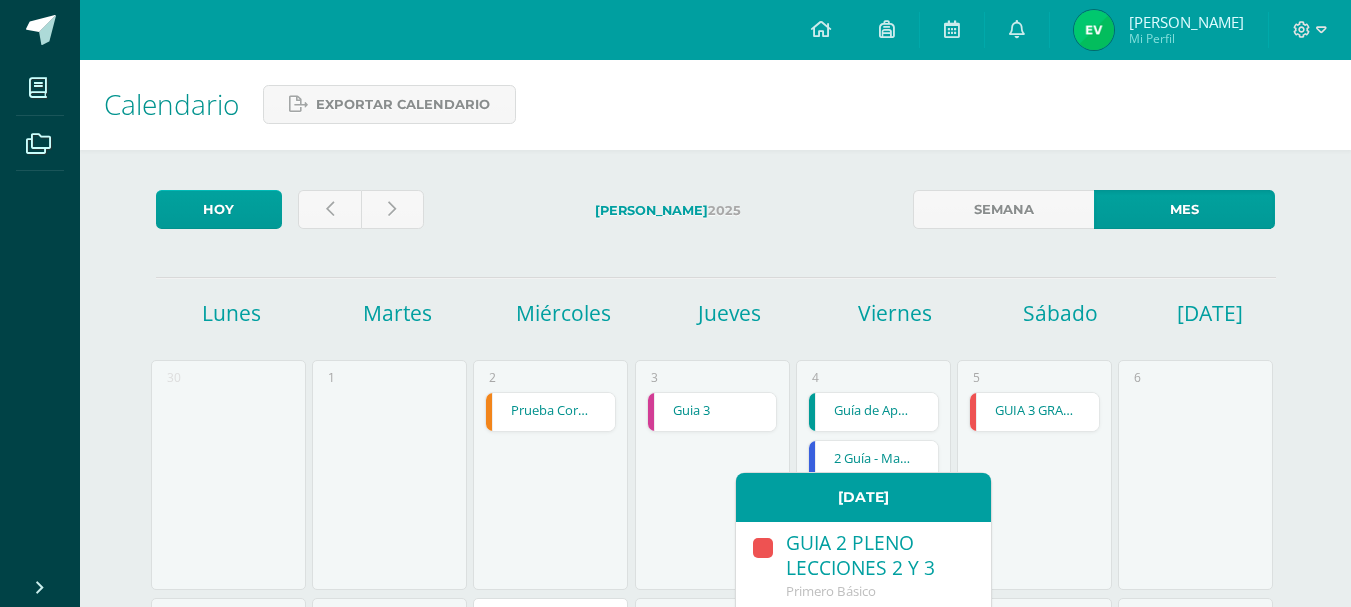 scroll, scrollTop: 0, scrollLeft: 0, axis: both 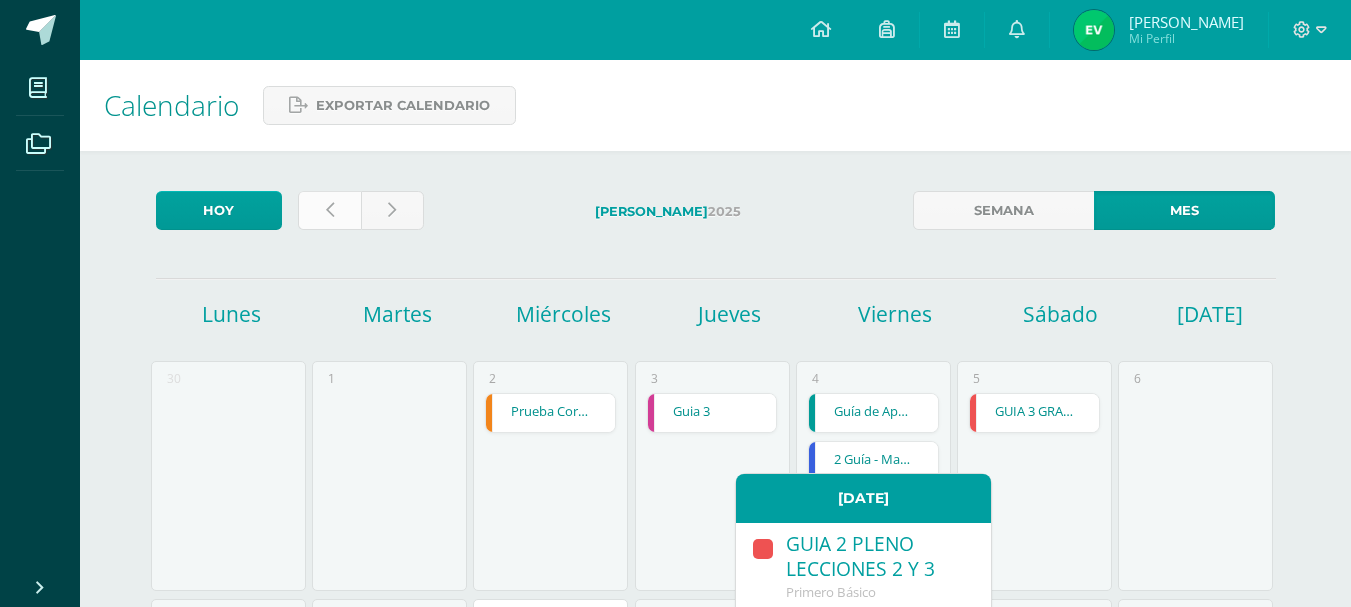 click at bounding box center (329, 210) 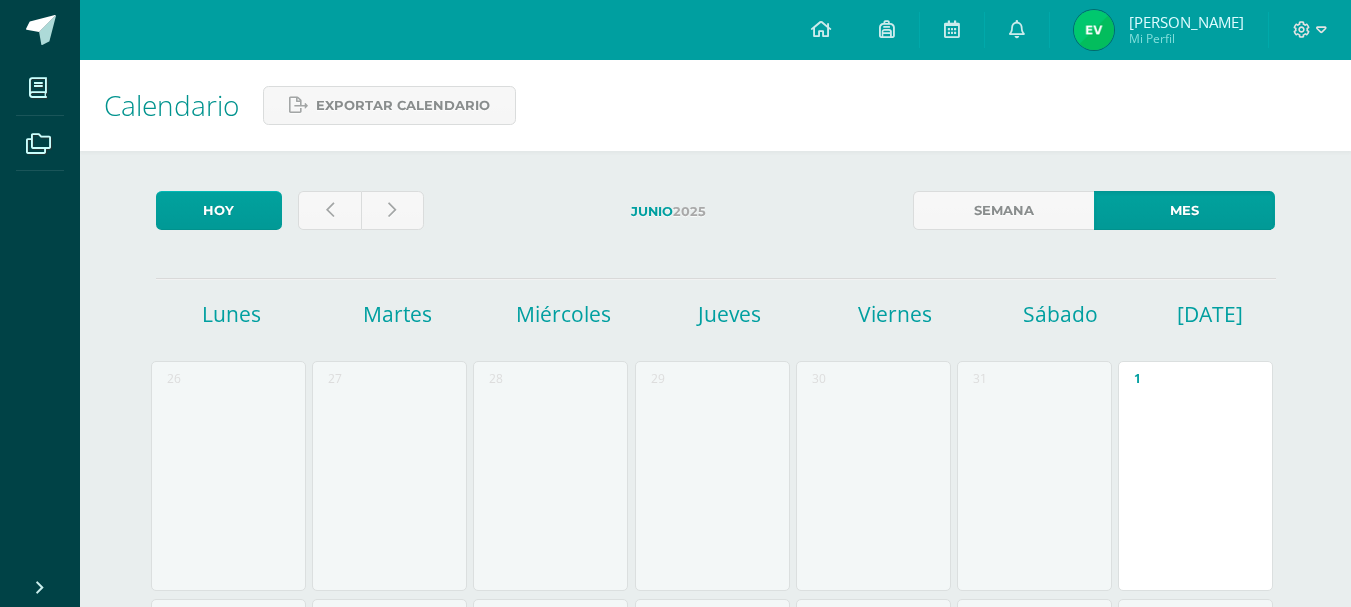 scroll, scrollTop: 0, scrollLeft: 0, axis: both 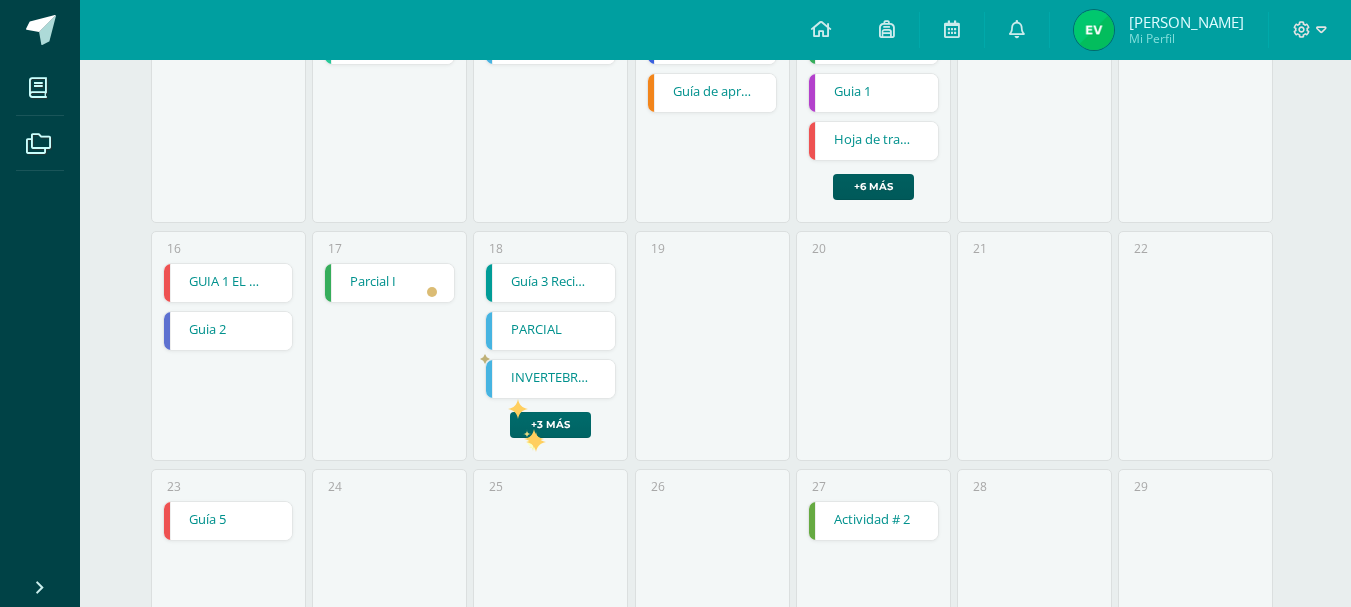 click on "+3 más" at bounding box center [550, 425] 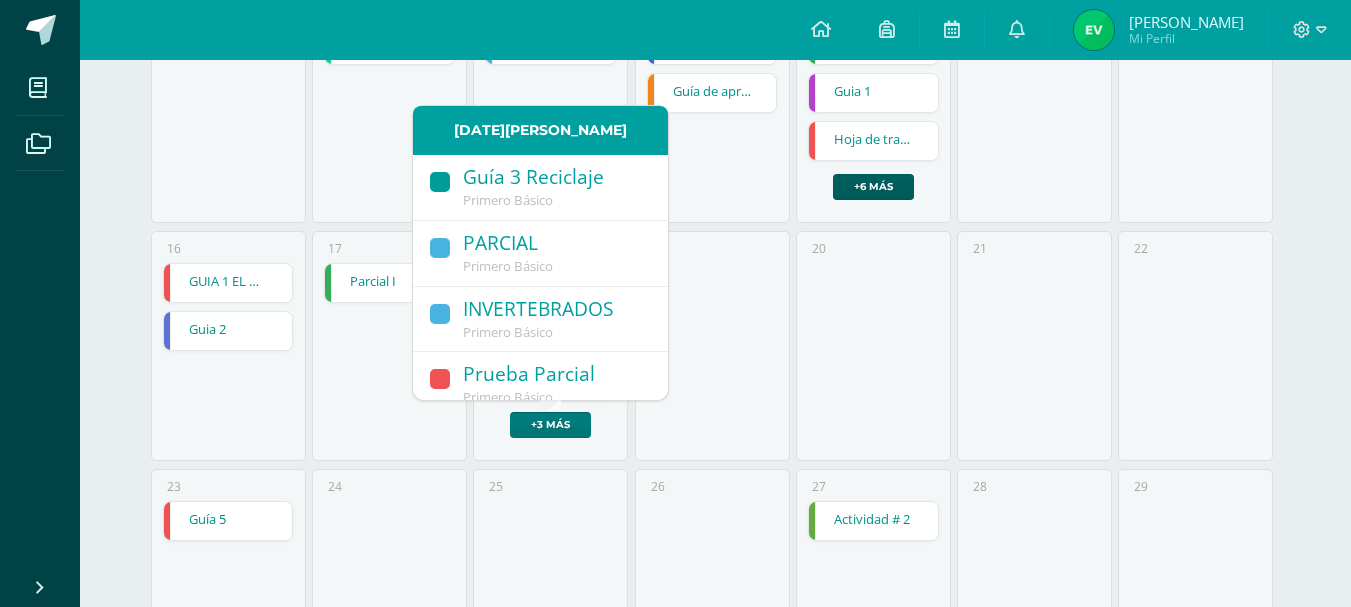 scroll, scrollTop: 173, scrollLeft: 0, axis: vertical 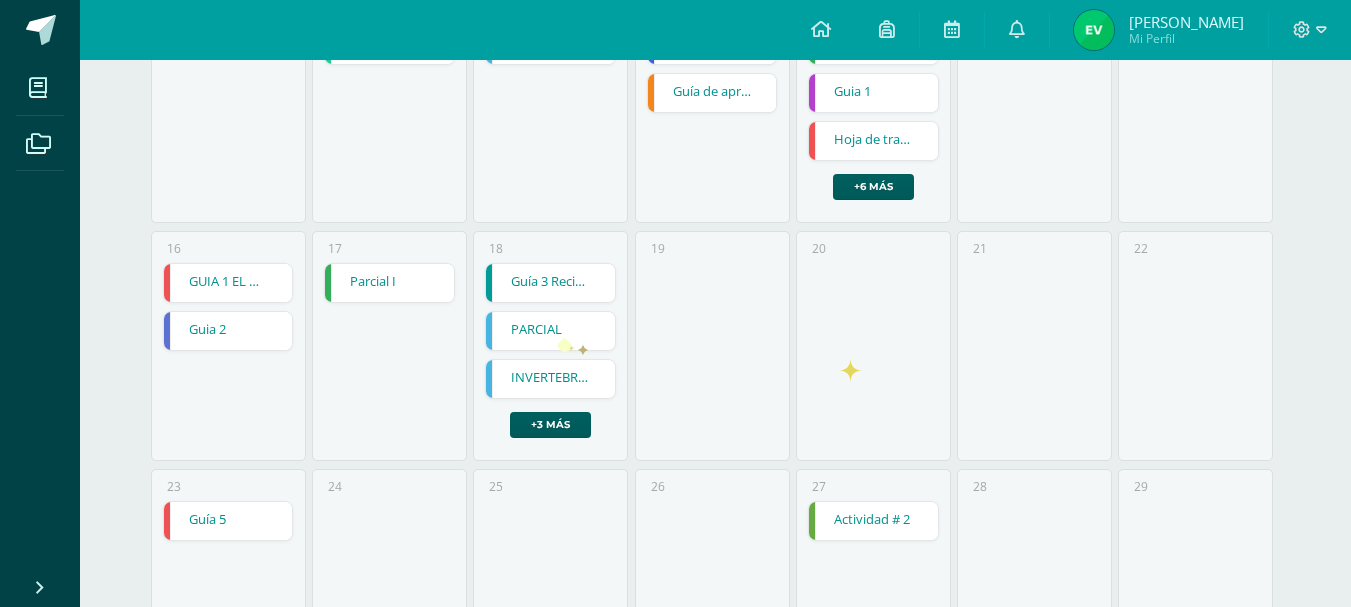 click on "20" at bounding box center [873, 346] 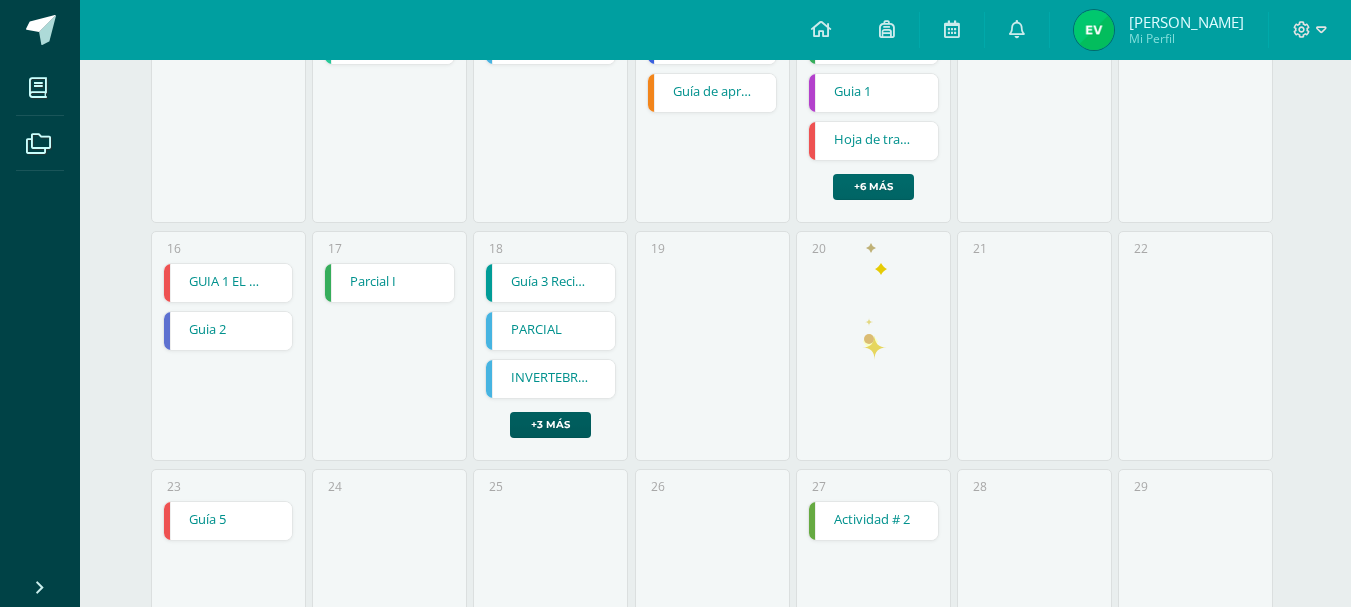 click on "+6 más" at bounding box center (873, 187) 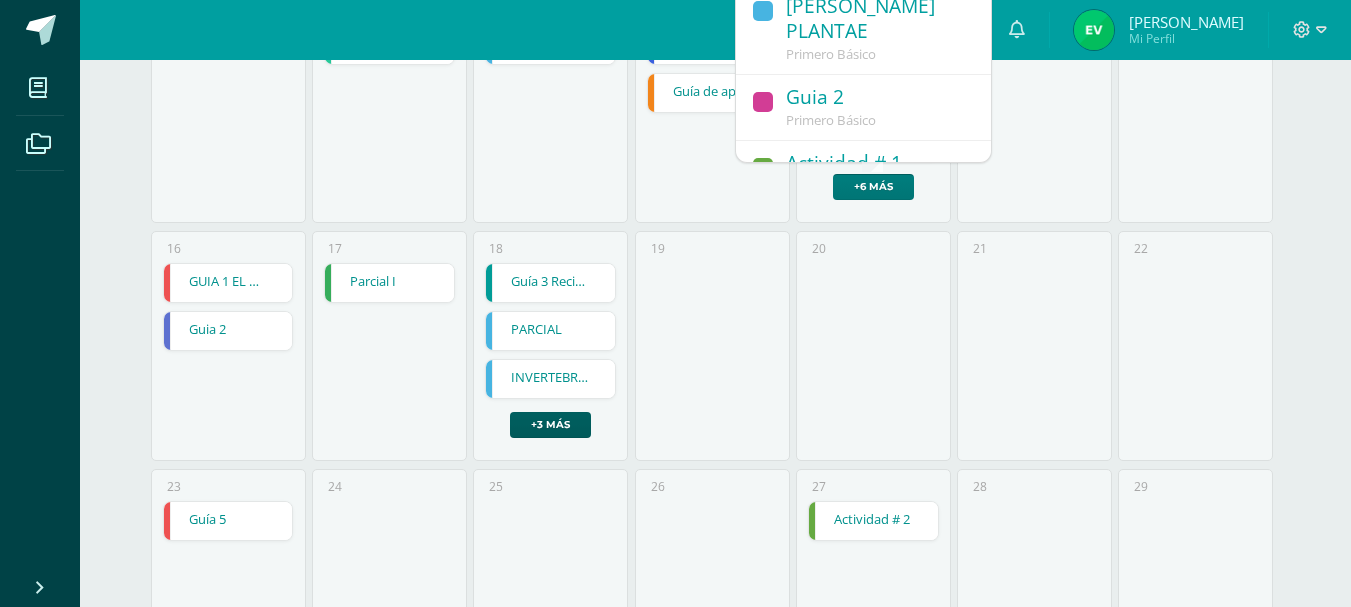 scroll, scrollTop: 446, scrollLeft: 0, axis: vertical 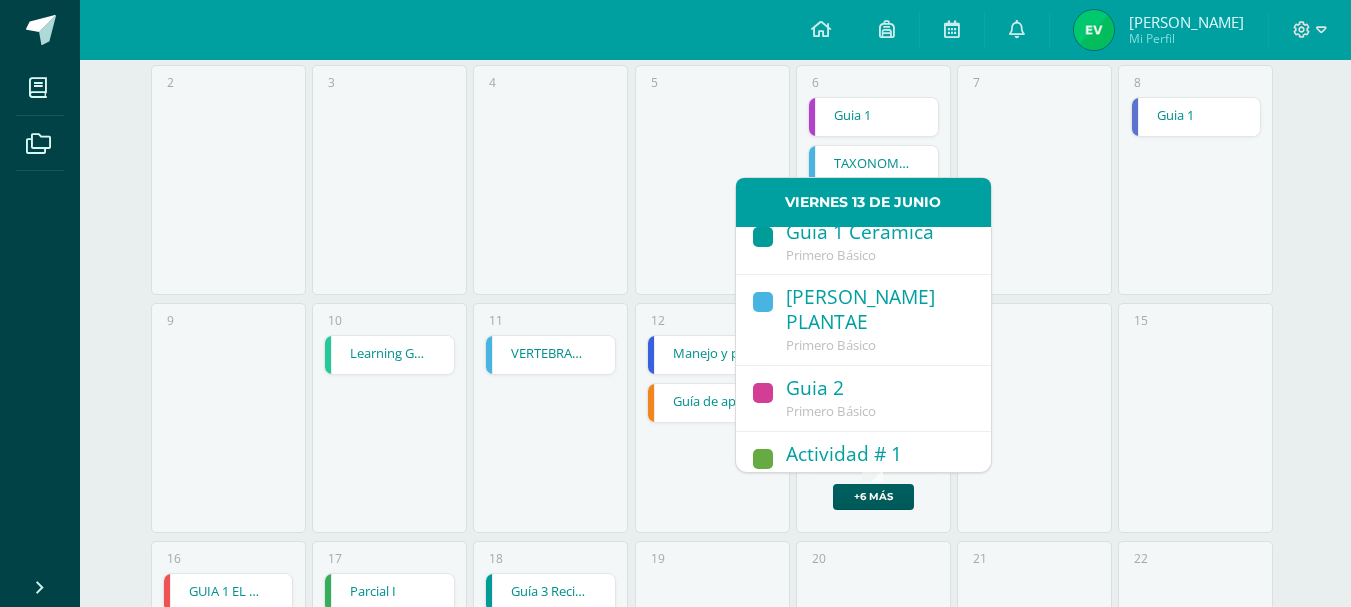 click on "4" at bounding box center [550, 180] 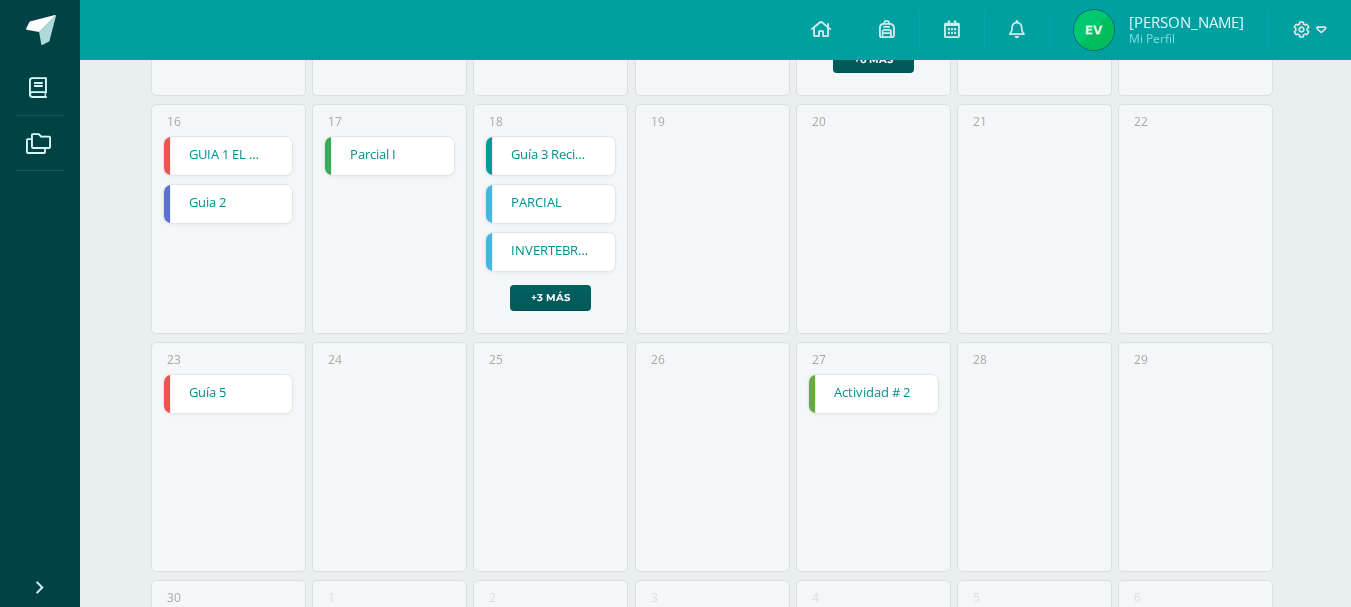 scroll, scrollTop: 1014, scrollLeft: 0, axis: vertical 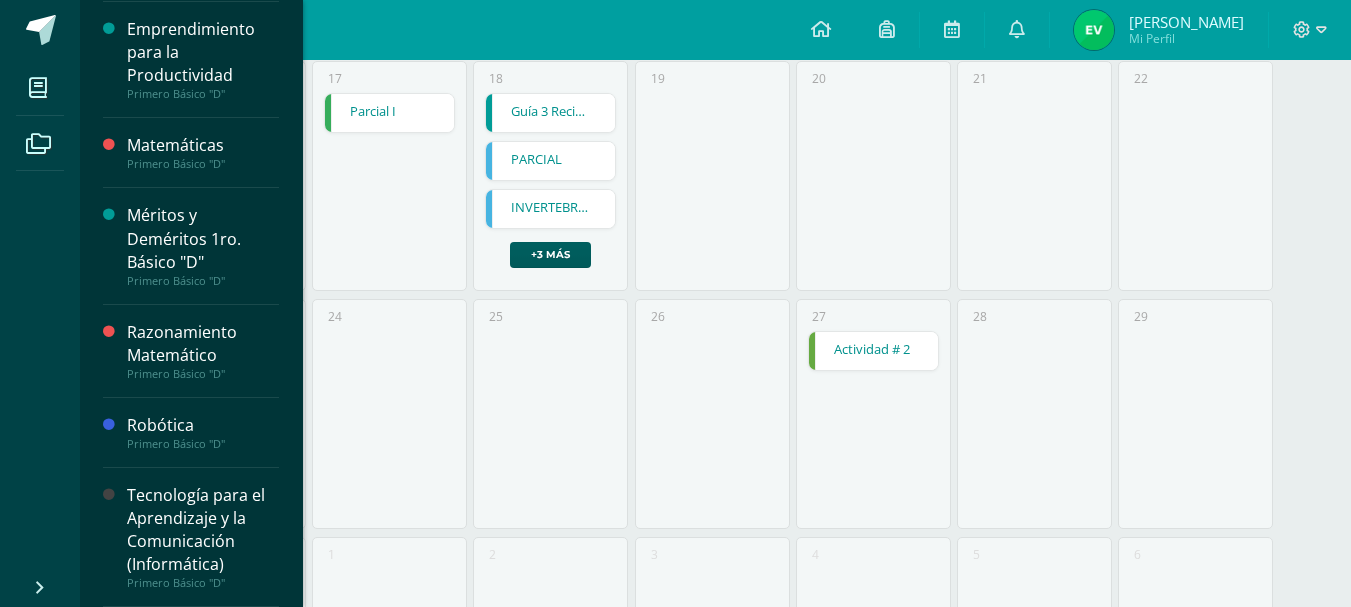 click on "Tecnología para el Aprendizaje y la Comunicación (Informática)" at bounding box center [203, 530] 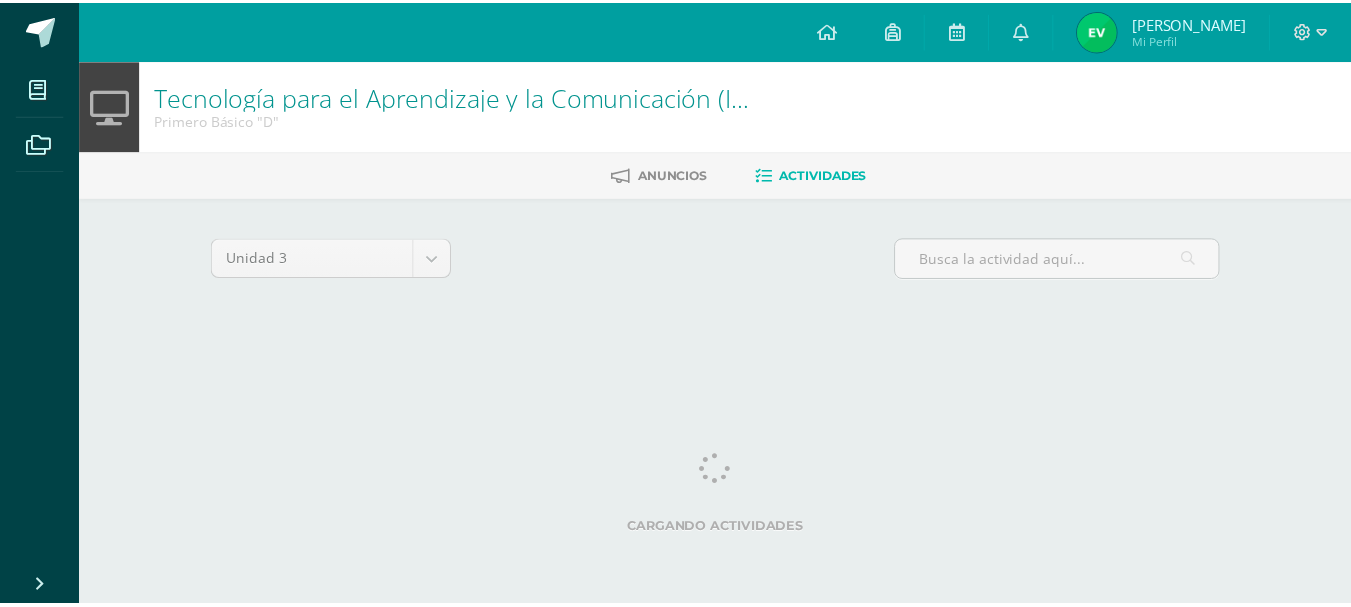 scroll, scrollTop: 0, scrollLeft: 0, axis: both 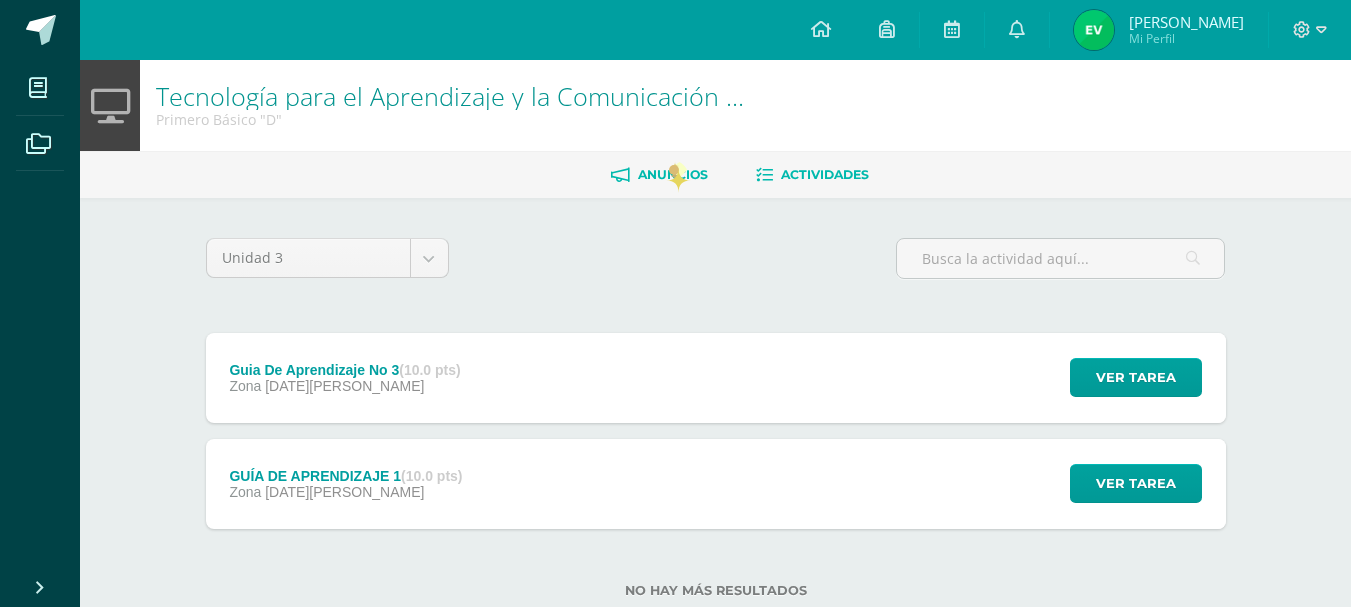 click on "Anuncios" at bounding box center [673, 174] 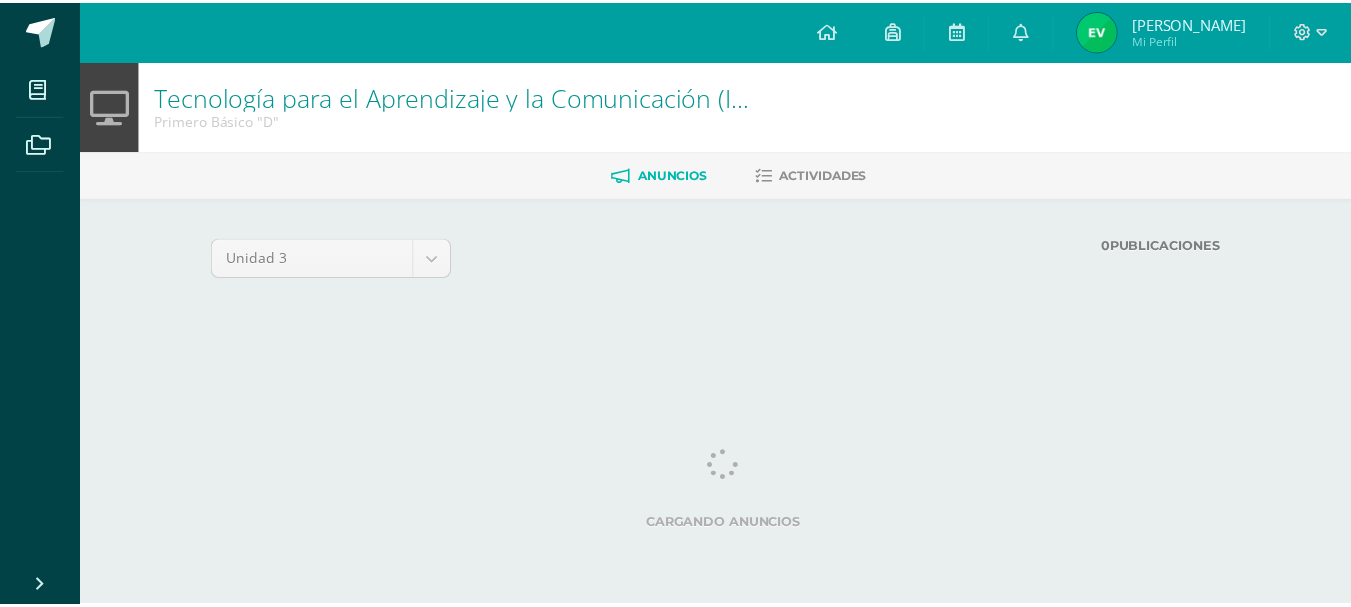 scroll, scrollTop: 0, scrollLeft: 0, axis: both 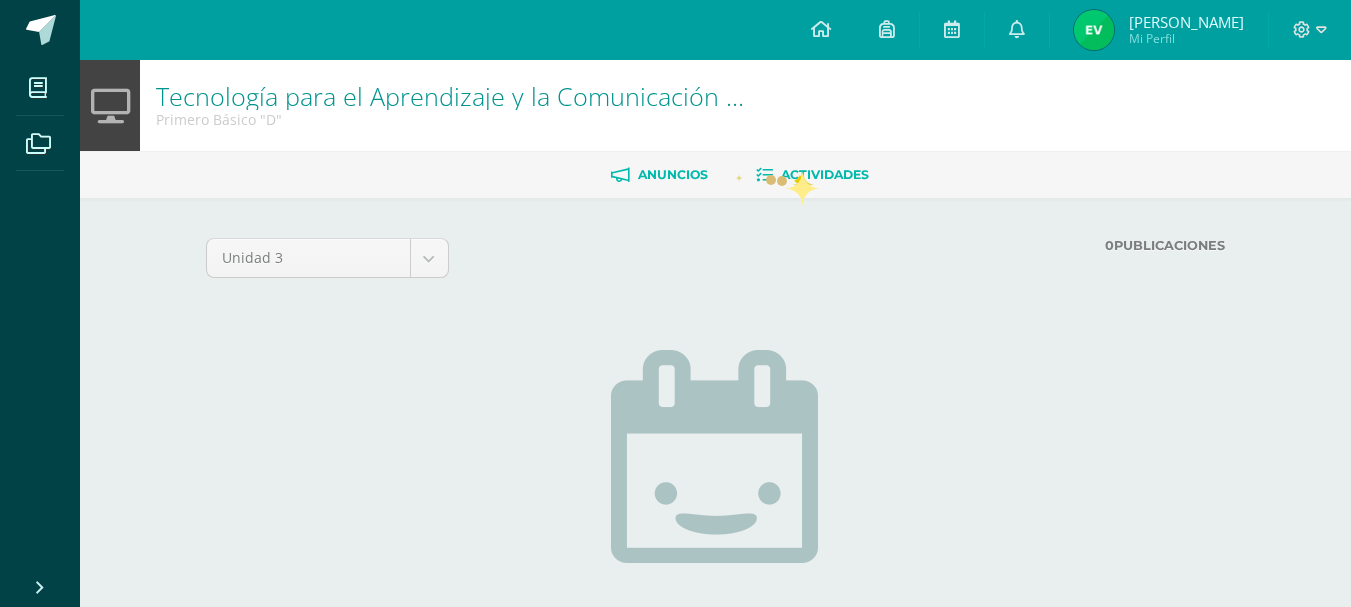 click on "Actividades" at bounding box center [825, 174] 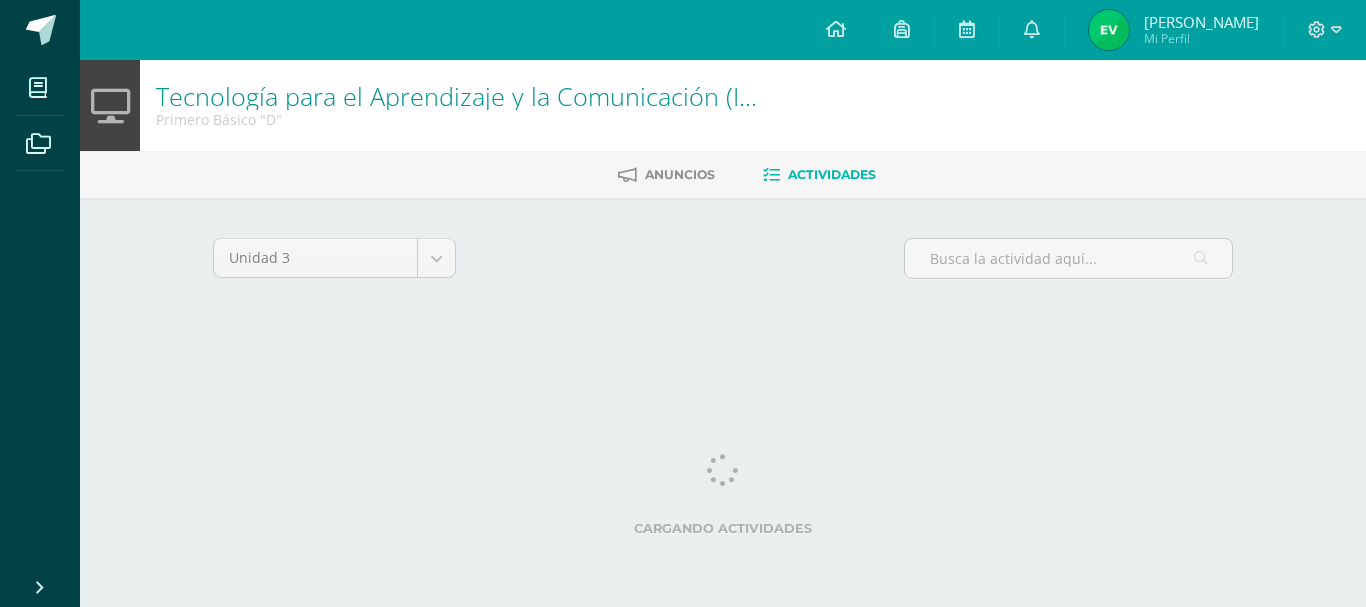 scroll, scrollTop: 0, scrollLeft: 0, axis: both 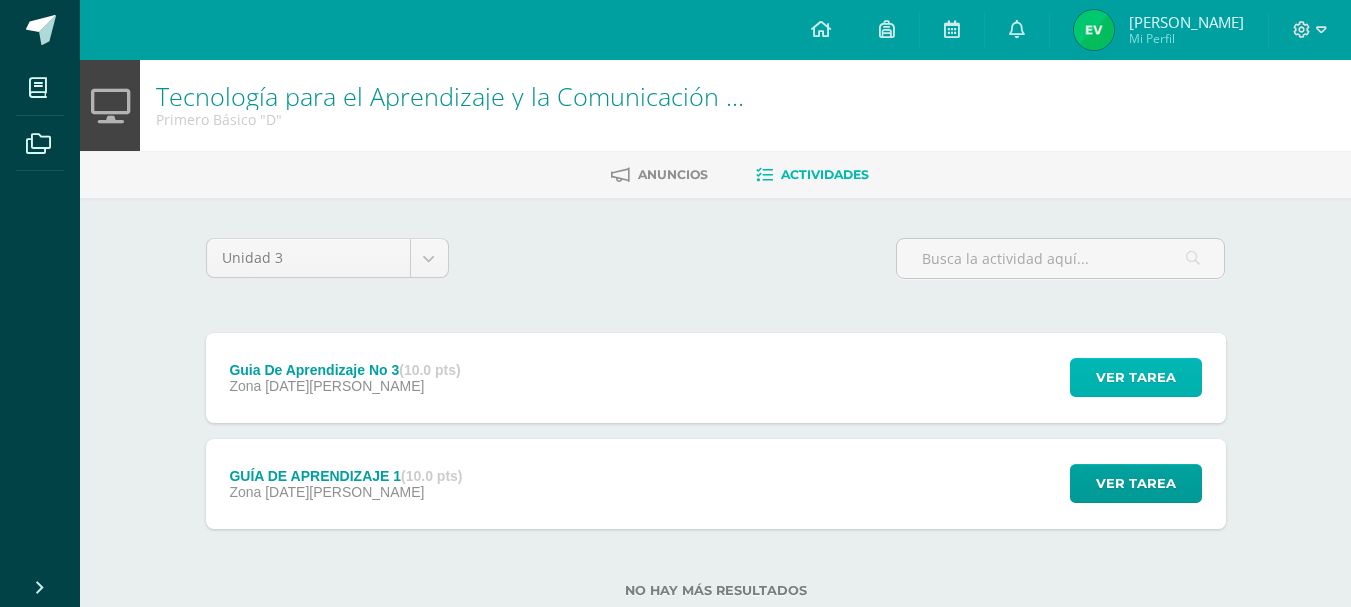 click on "Ver tarea" at bounding box center (1136, 377) 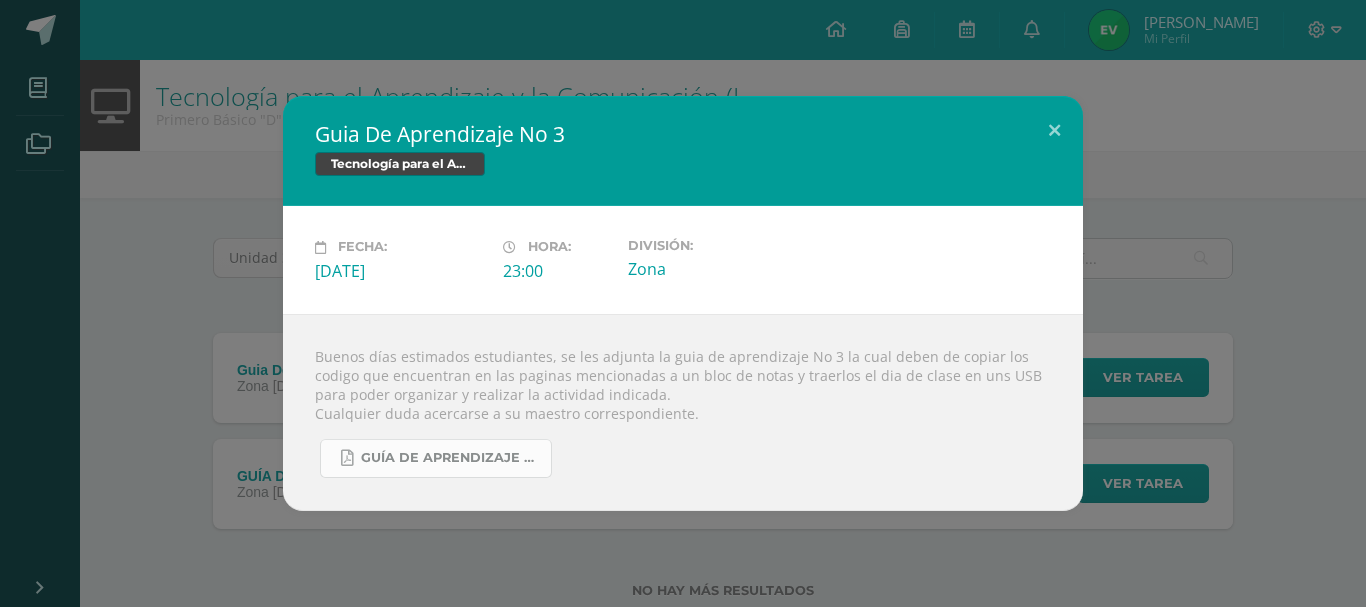 click on "Guía De Aprendizaje 3.pdf" at bounding box center (436, 458) 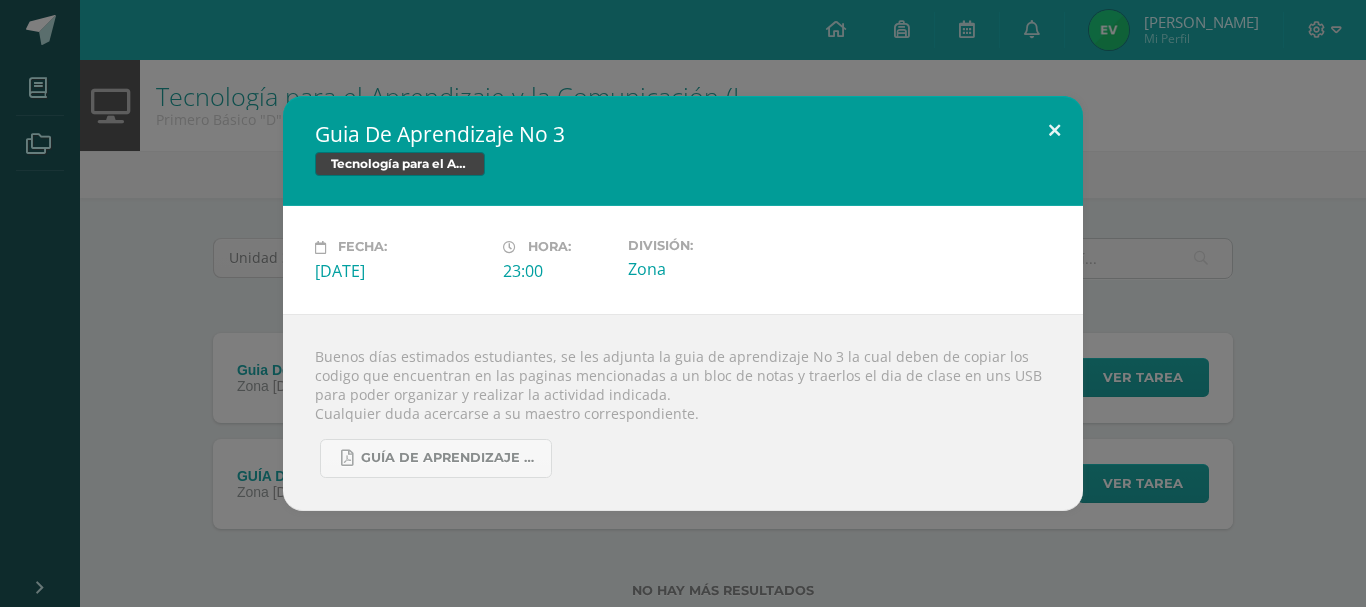 click at bounding box center (1054, 130) 